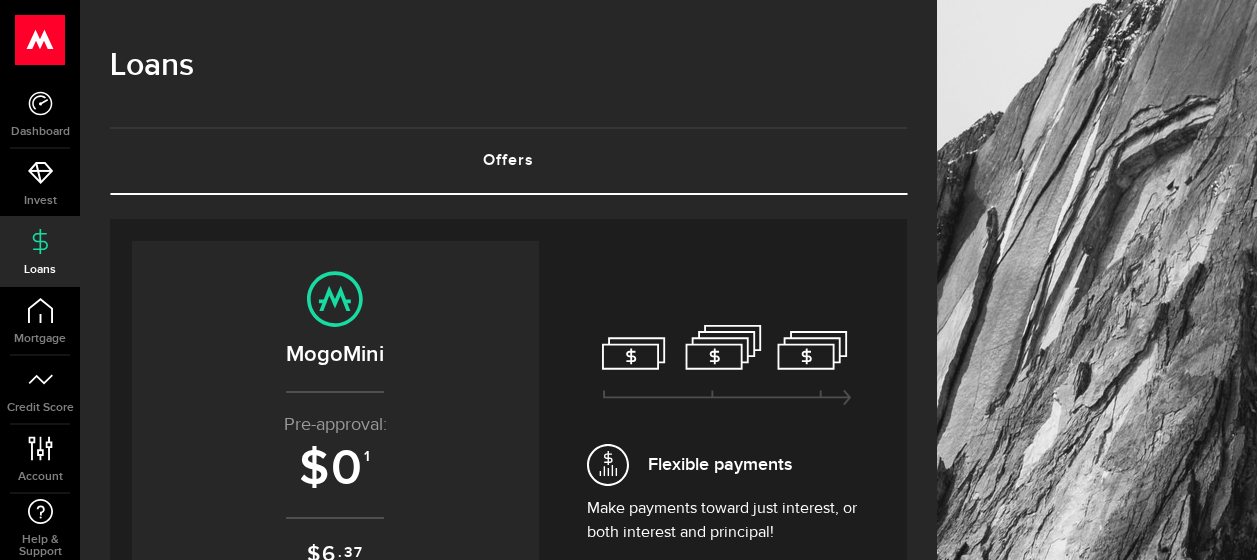 scroll, scrollTop: 0, scrollLeft: 0, axis: both 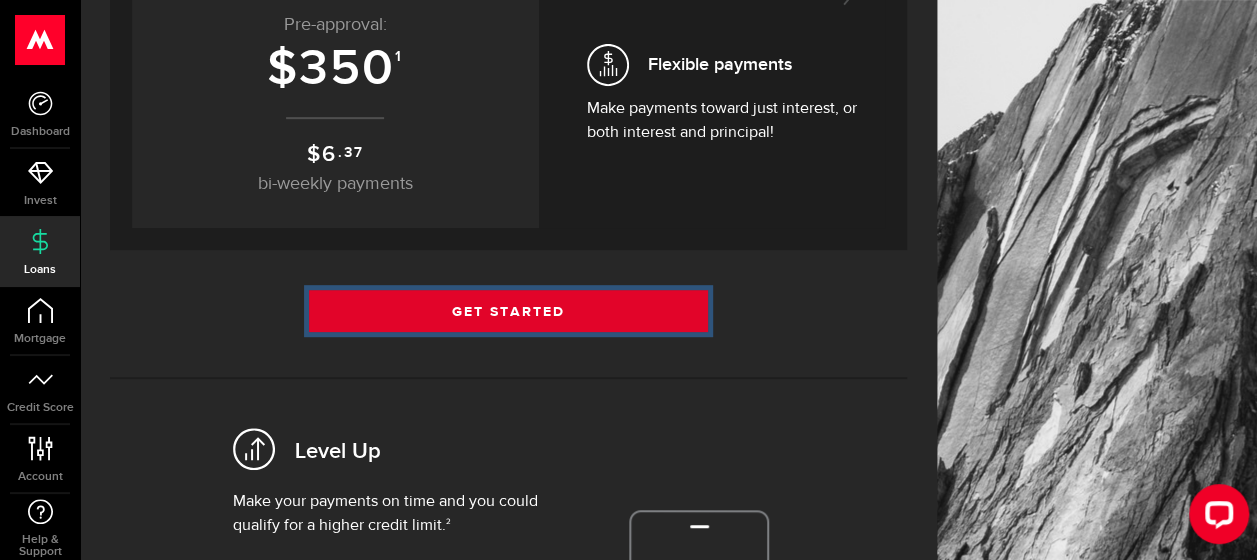 click on "Get Started" at bounding box center (508, 311) 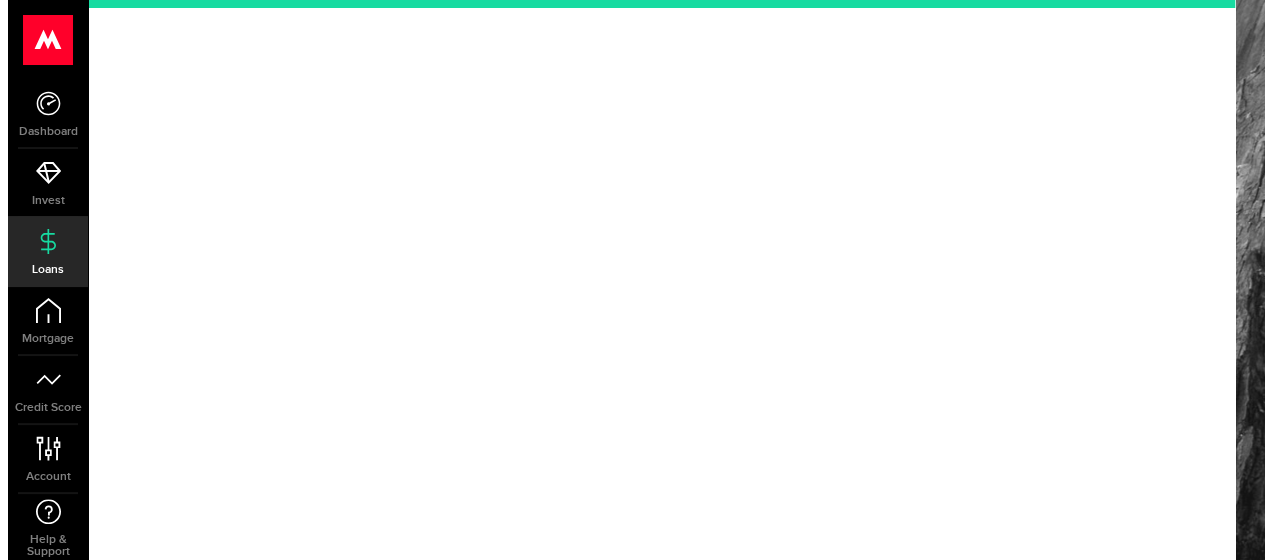 scroll, scrollTop: 0, scrollLeft: 0, axis: both 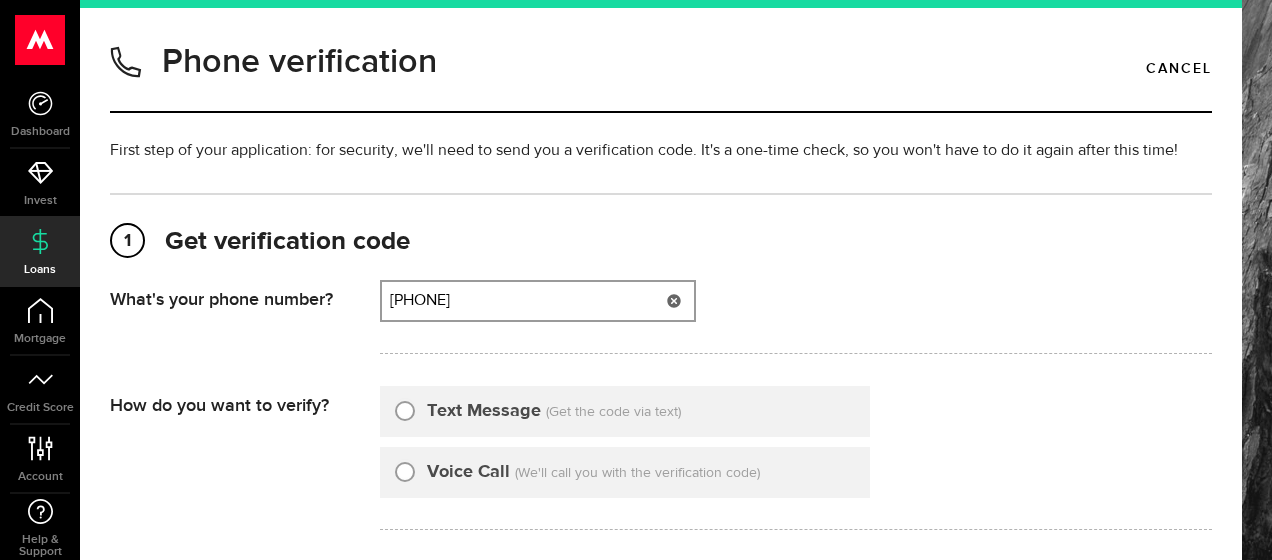 type on "3689992620" 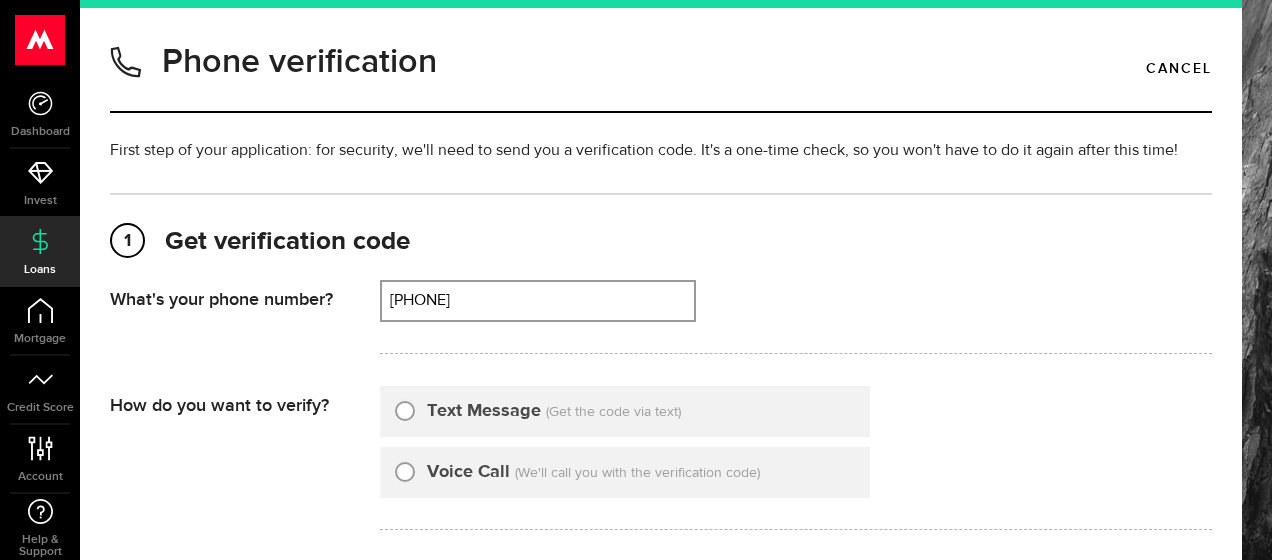 scroll, scrollTop: 100, scrollLeft: 0, axis: vertical 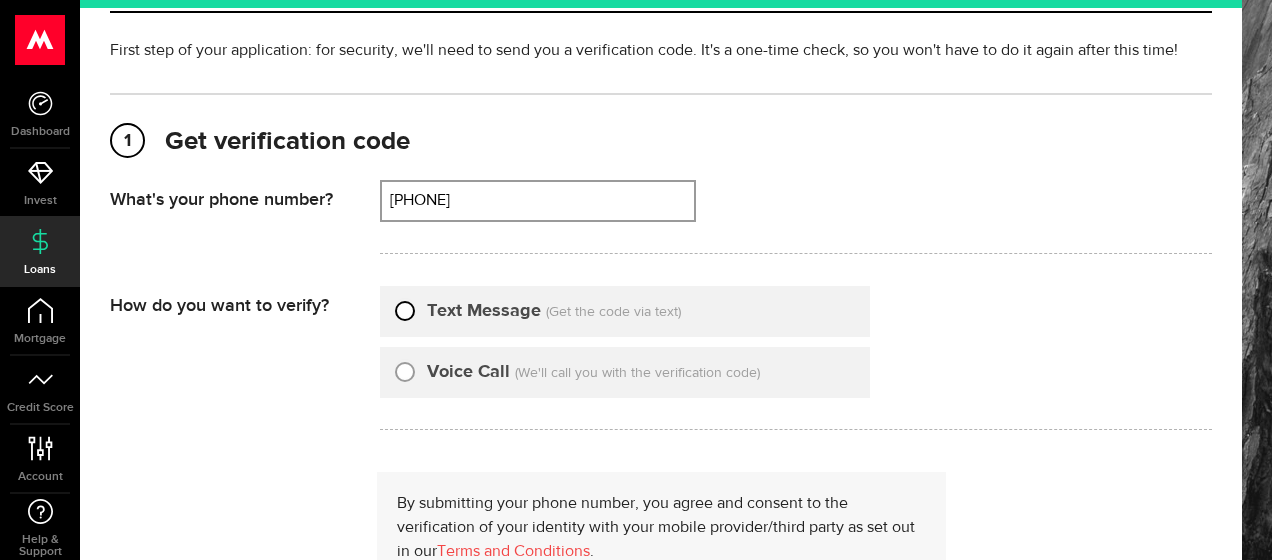 click on "Text Message" at bounding box center [405, 308] 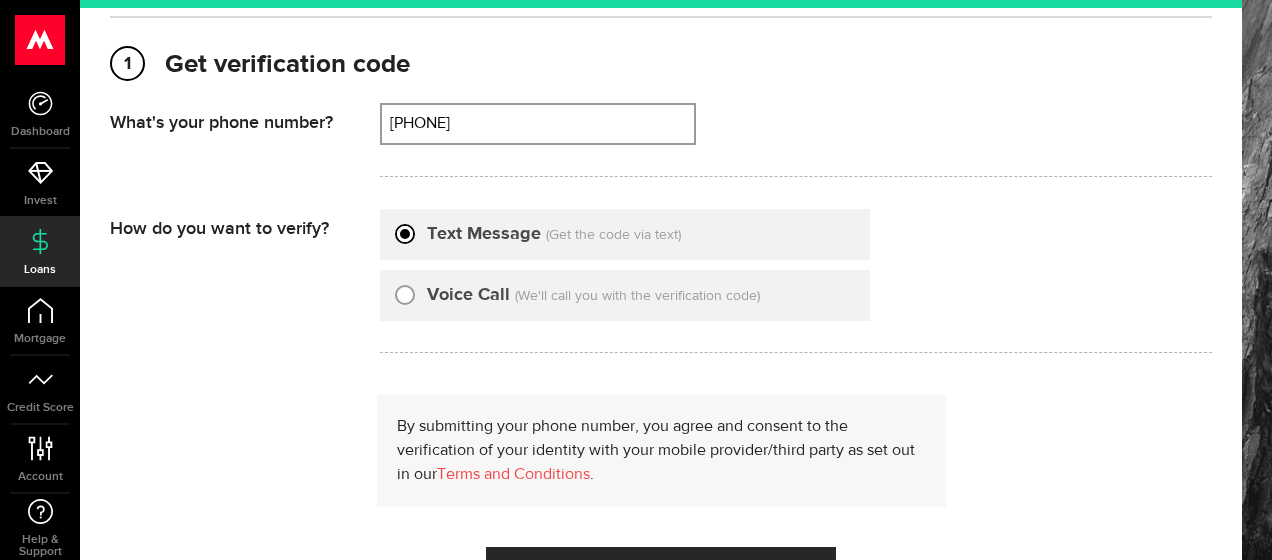 scroll, scrollTop: 400, scrollLeft: 0, axis: vertical 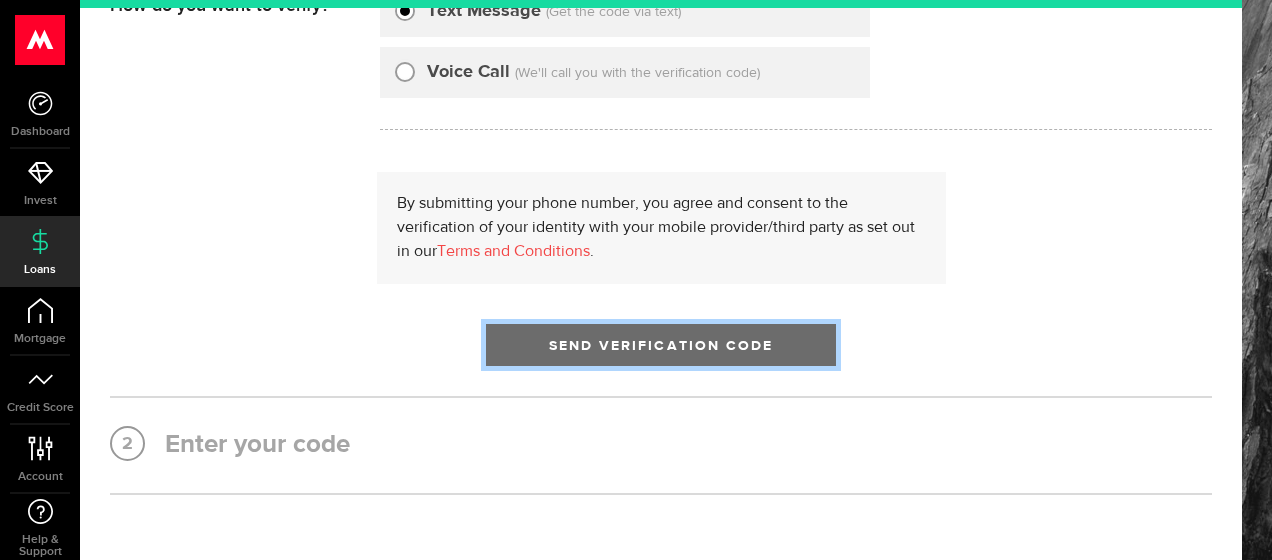 click on "Send Verification Code" at bounding box center [661, 346] 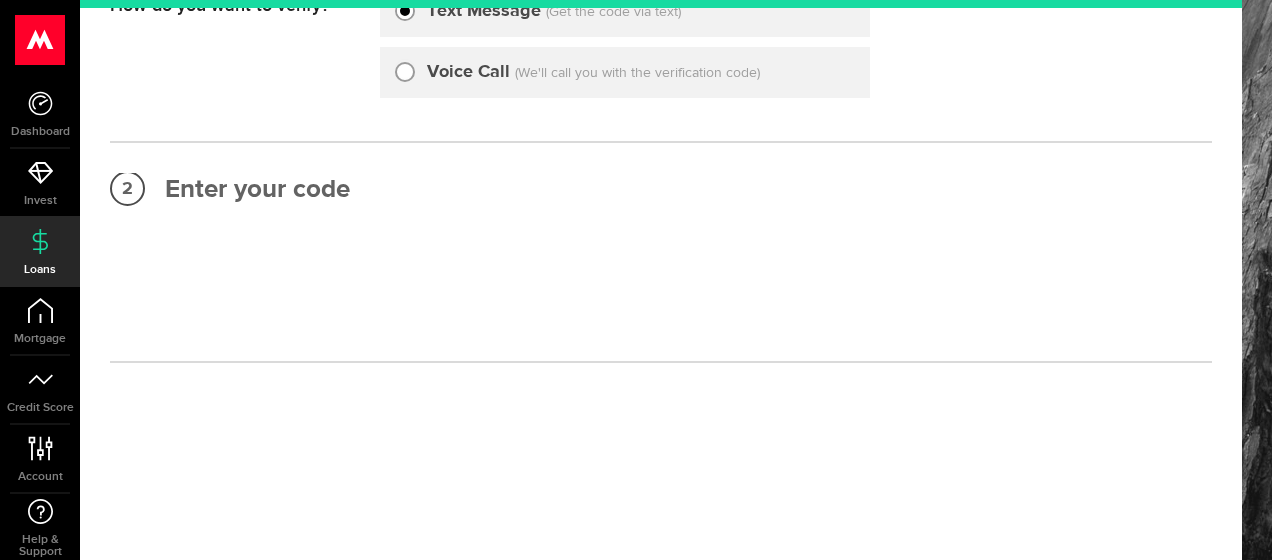 scroll, scrollTop: 270, scrollLeft: 0, axis: vertical 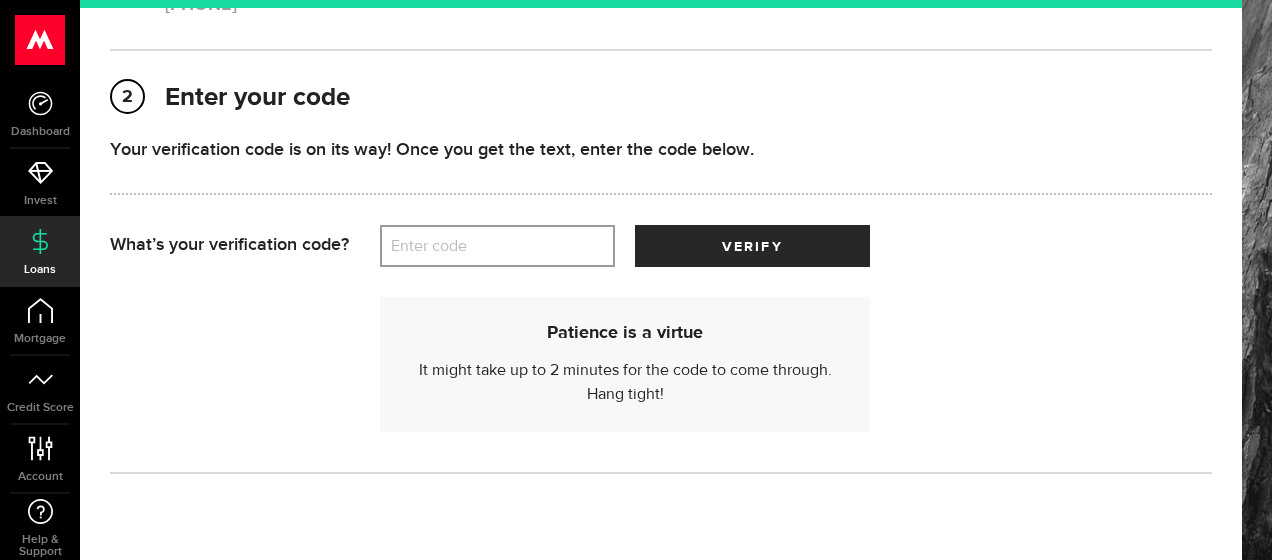 click on "Enter code" at bounding box center [497, 246] 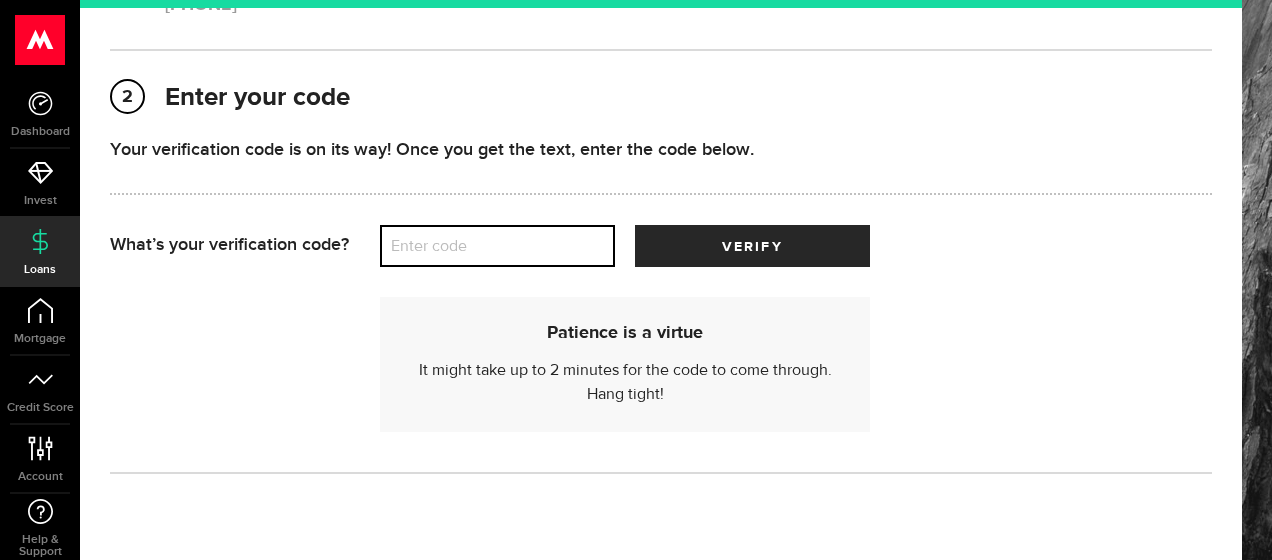 click on "Enter code" at bounding box center [497, 246] 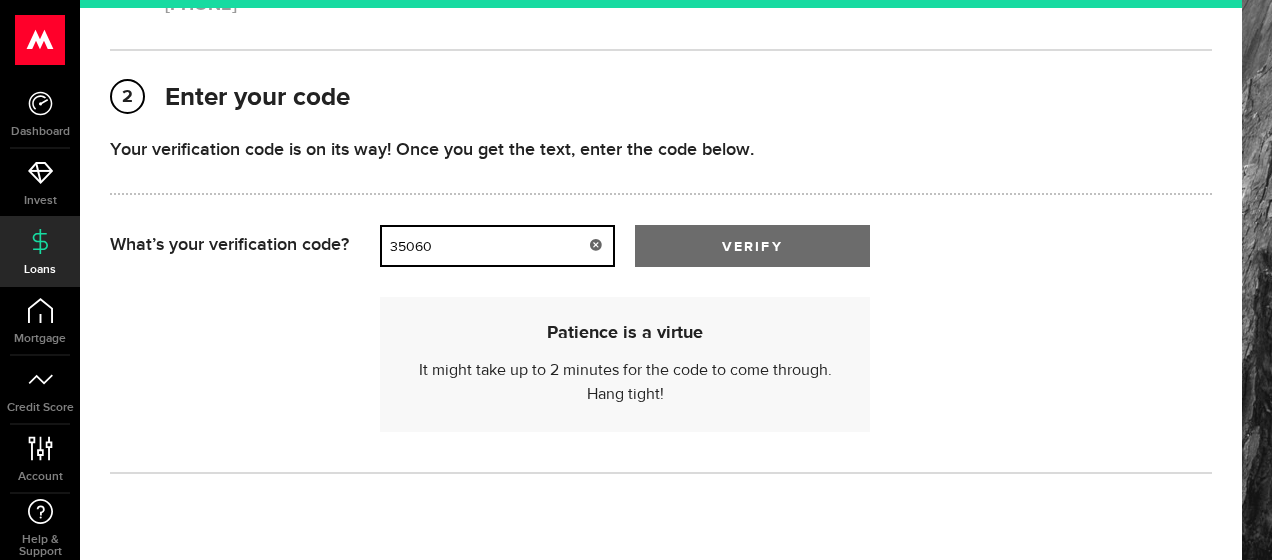 type on "35060" 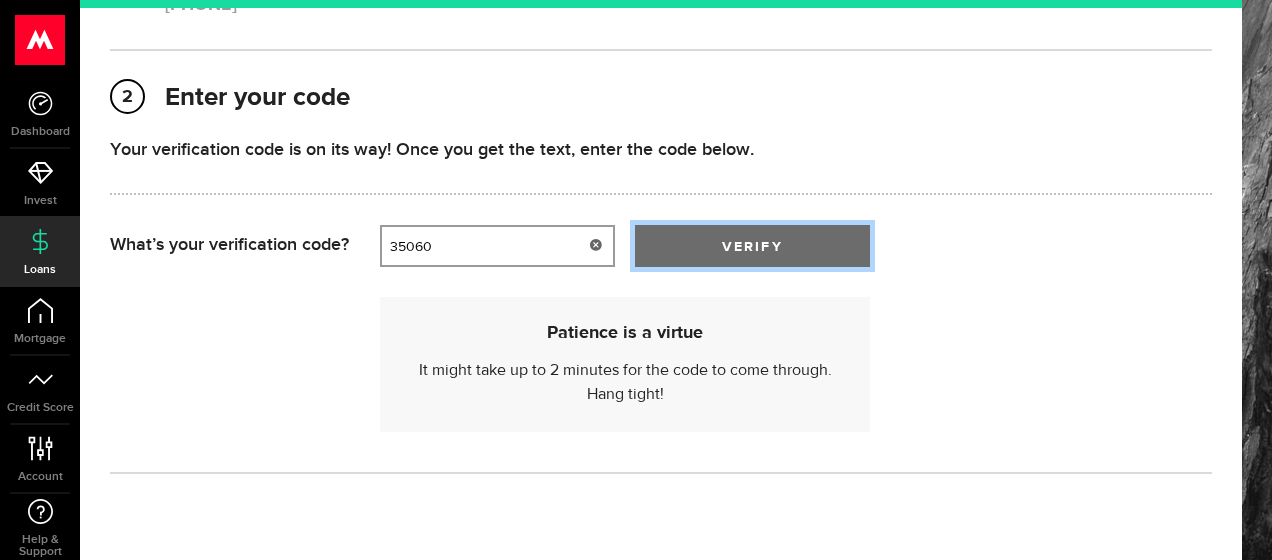 click on "verify" at bounding box center [752, 247] 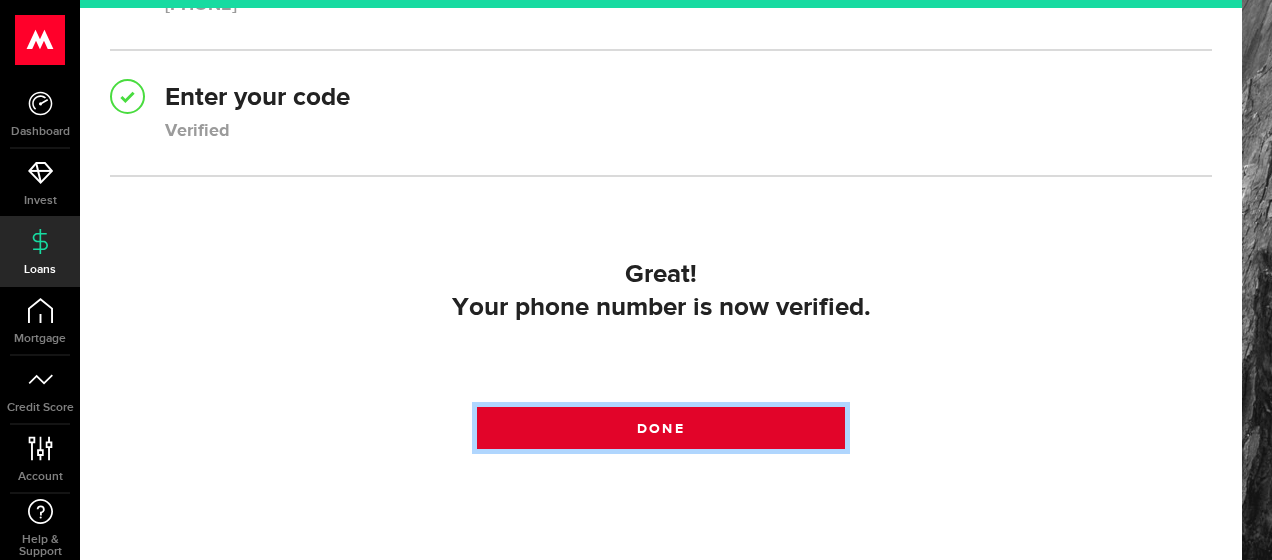 click at bounding box center (661, 433) 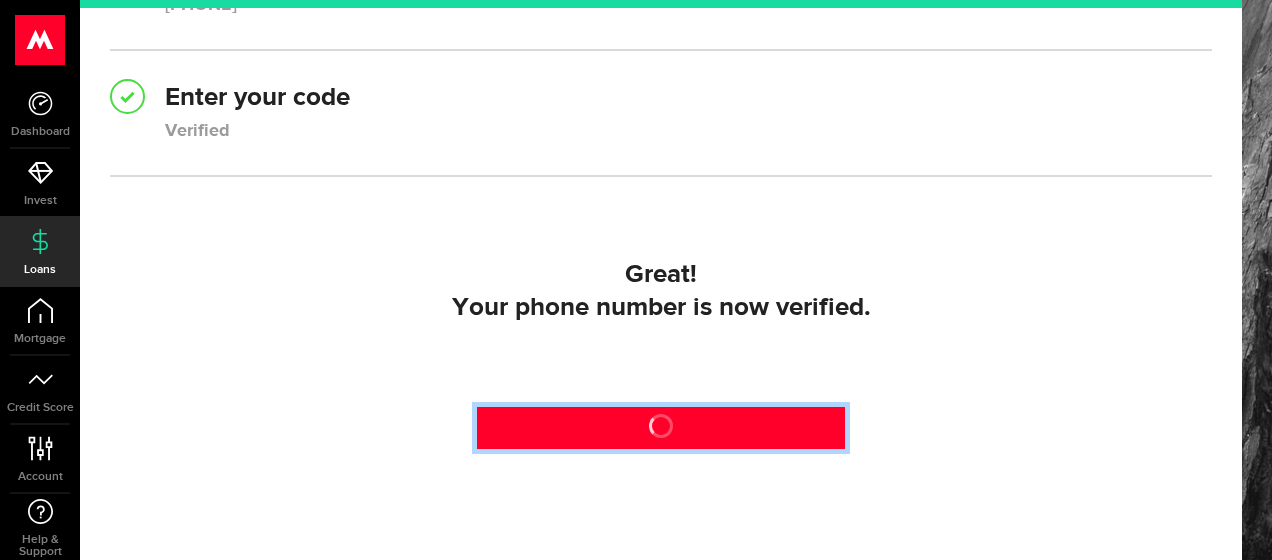 scroll, scrollTop: 365, scrollLeft: 0, axis: vertical 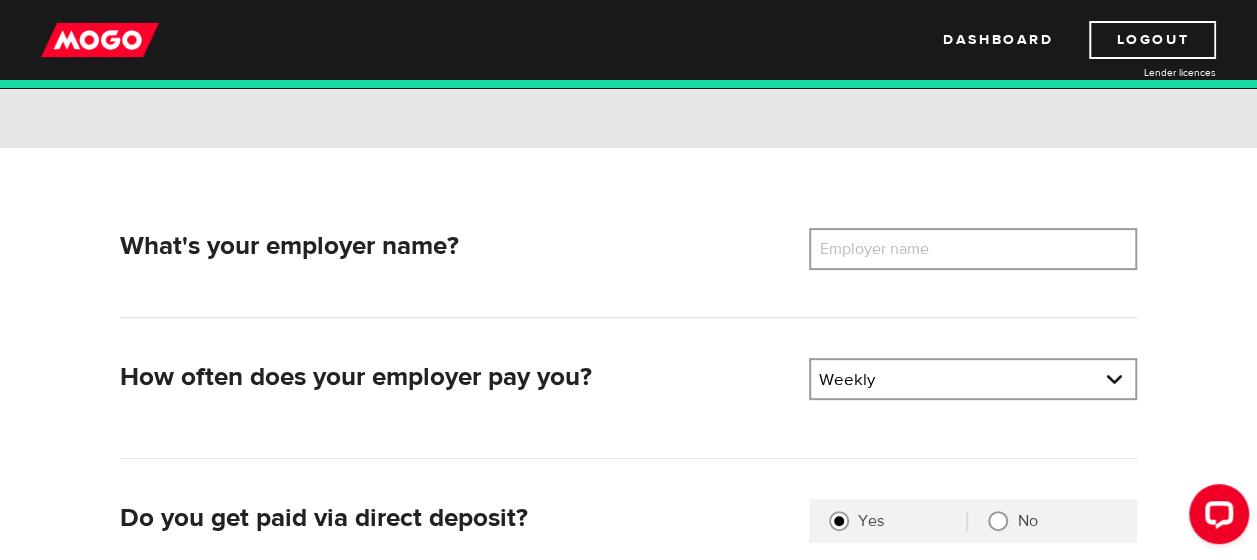 click on "Employer name" at bounding box center [889, 249] 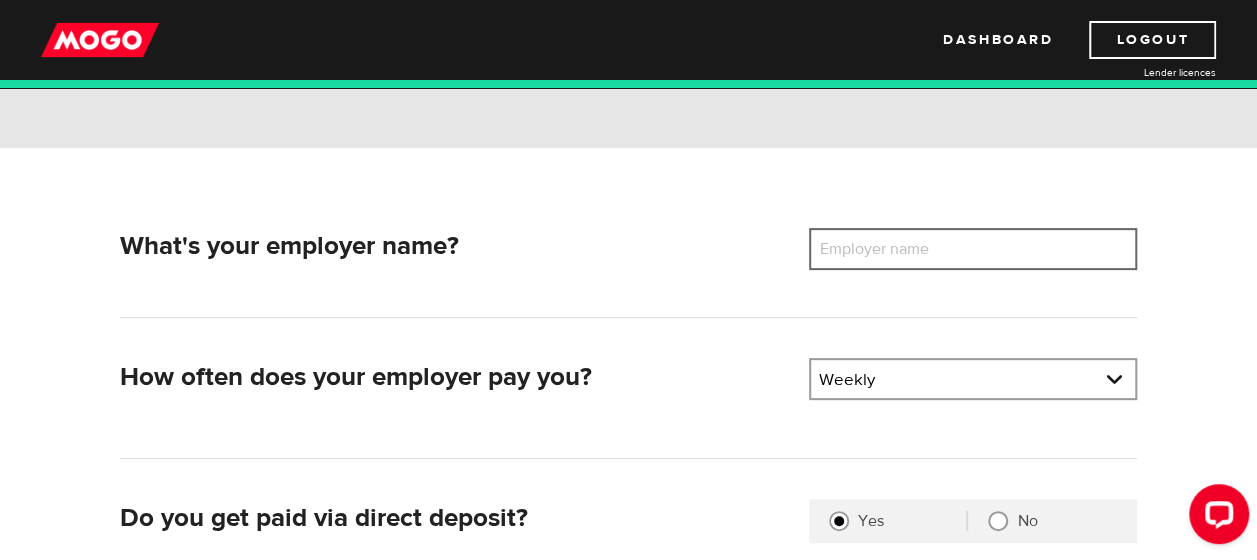 click on "Employer name" at bounding box center (973, 249) 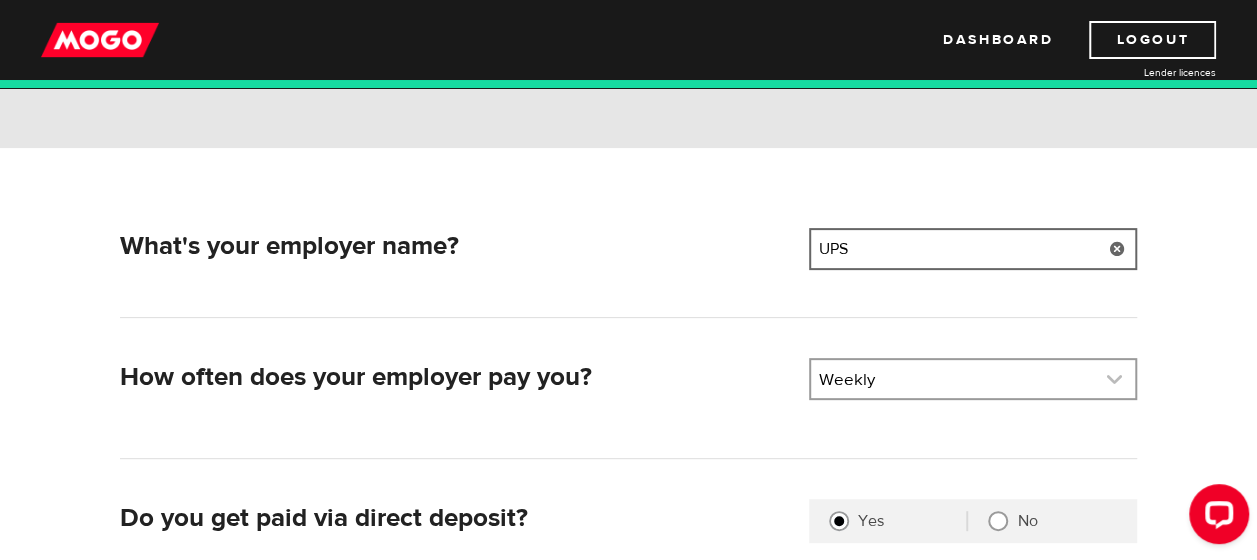 type on "UPS" 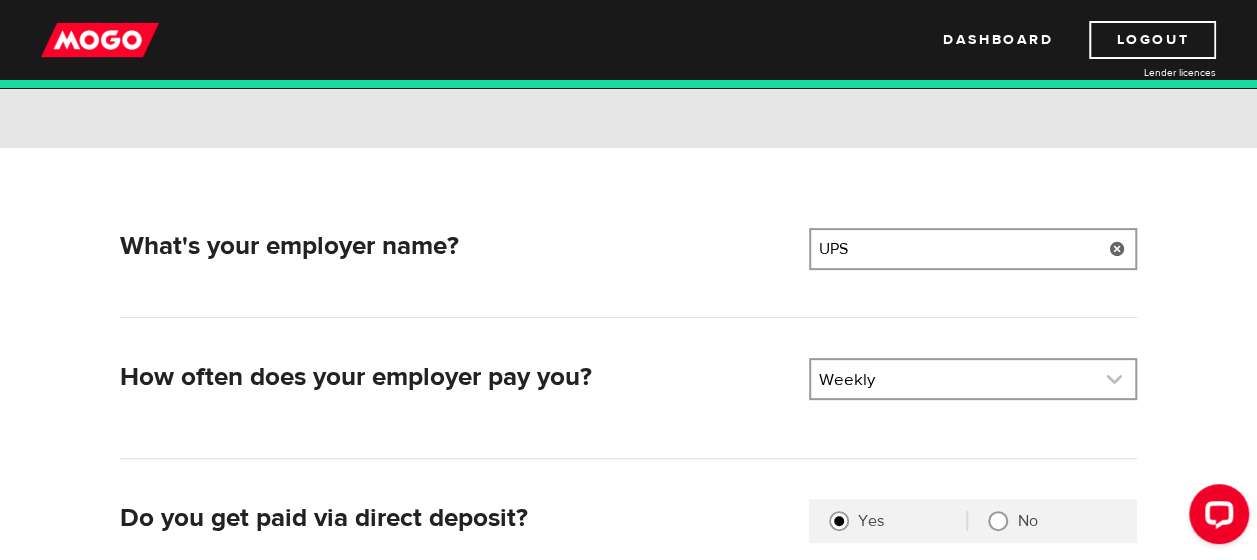 click at bounding box center [973, 379] 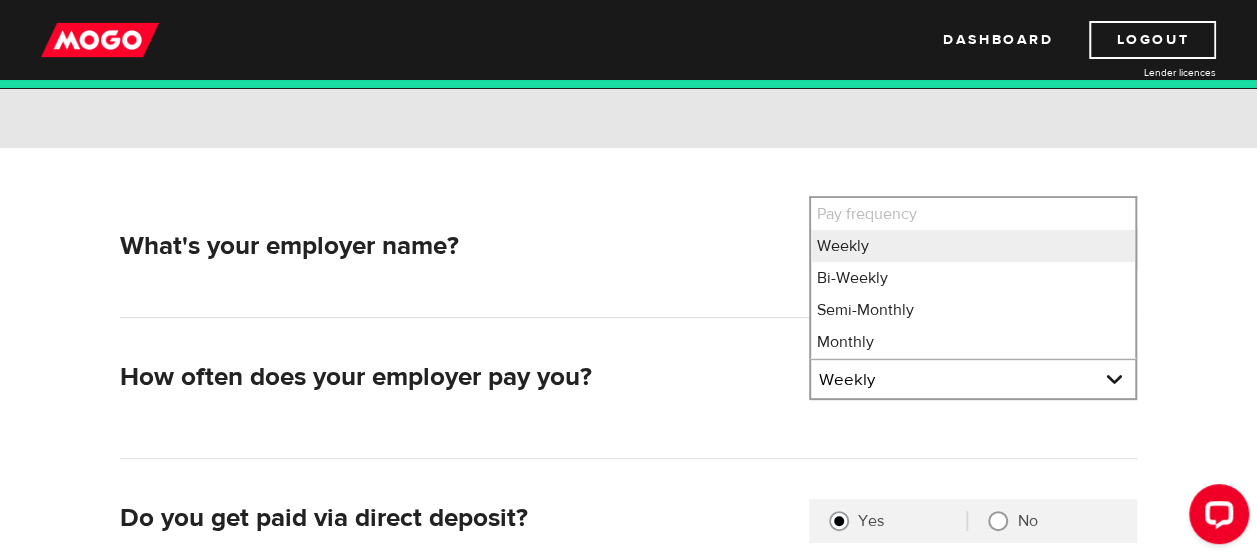click on "How often does your employer pay you? Pay frequency Please select the frequency of payment Weekly Pay frequency Weekly
Bi-Weekly
Semi-Monthly
Monthly Pay frequency Weekly Bi-Weekly Semi-Monthly Monthly" at bounding box center (628, 388) 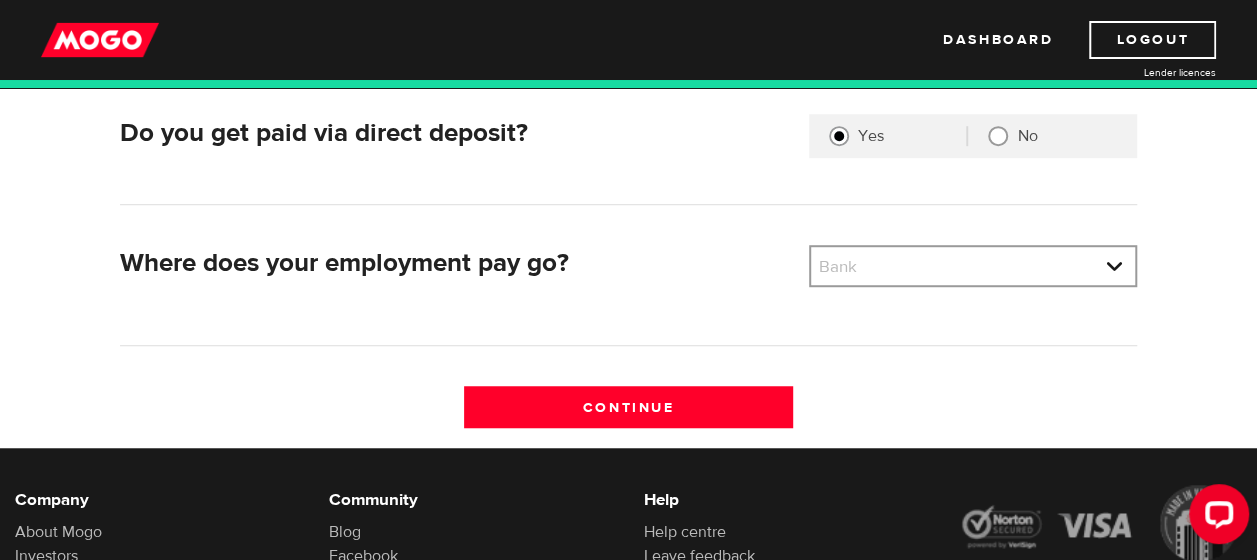 scroll, scrollTop: 600, scrollLeft: 0, axis: vertical 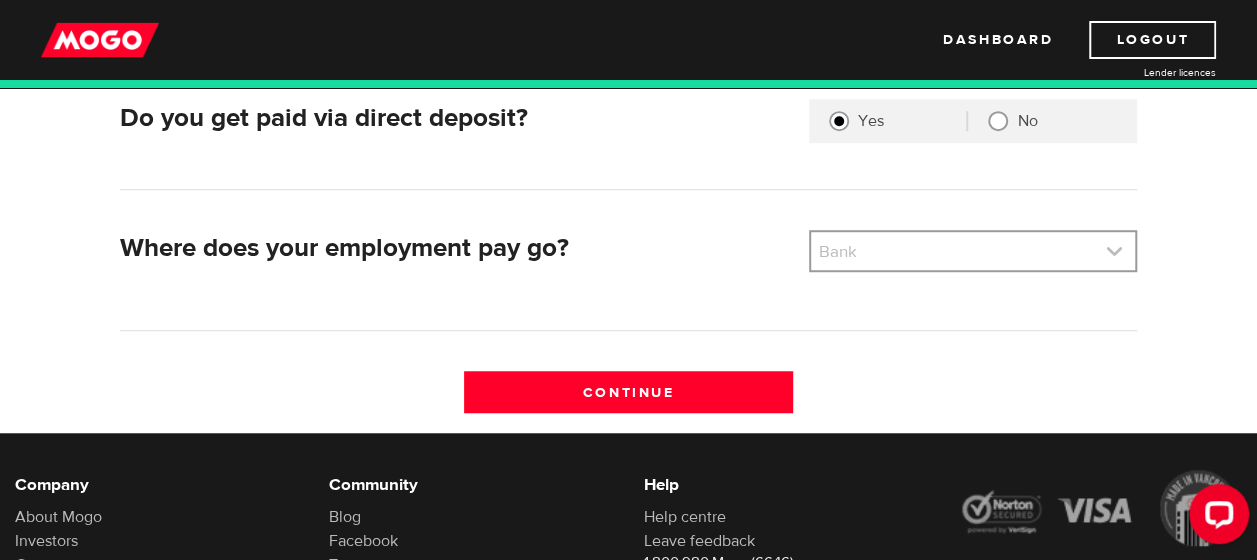click at bounding box center [973, 251] 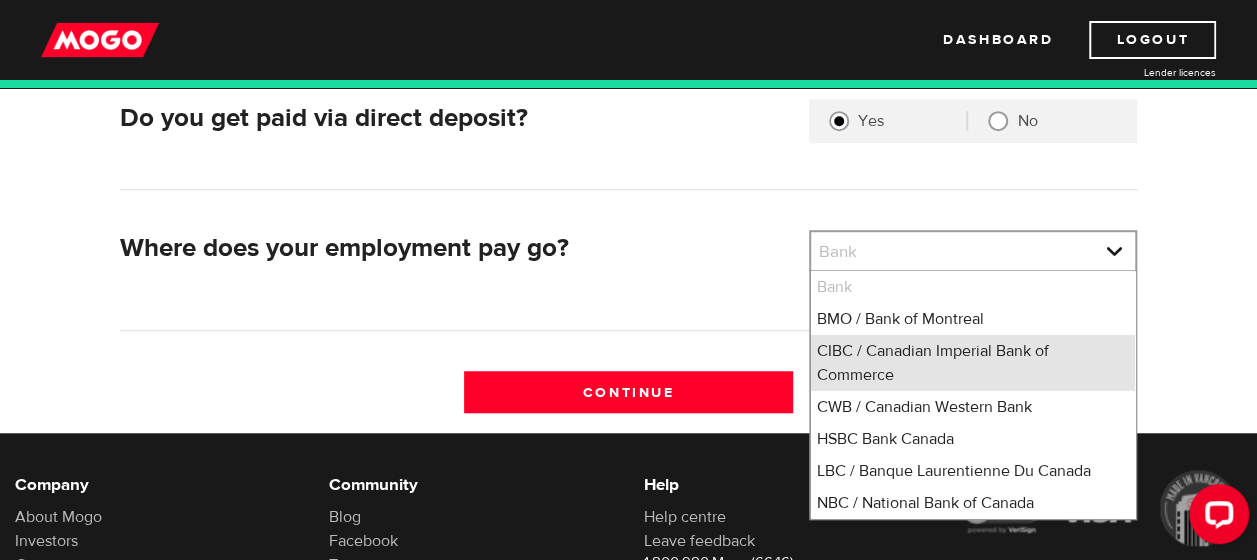 click on "CIBC / Canadian Imperial Bank of Commerce" at bounding box center (973, 363) 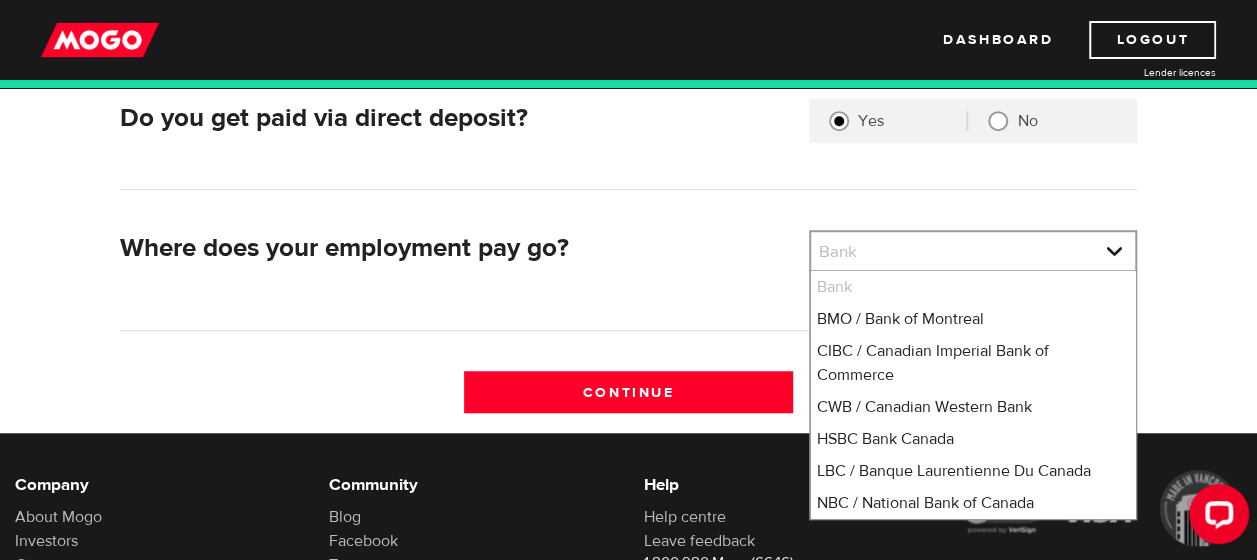 select on "4" 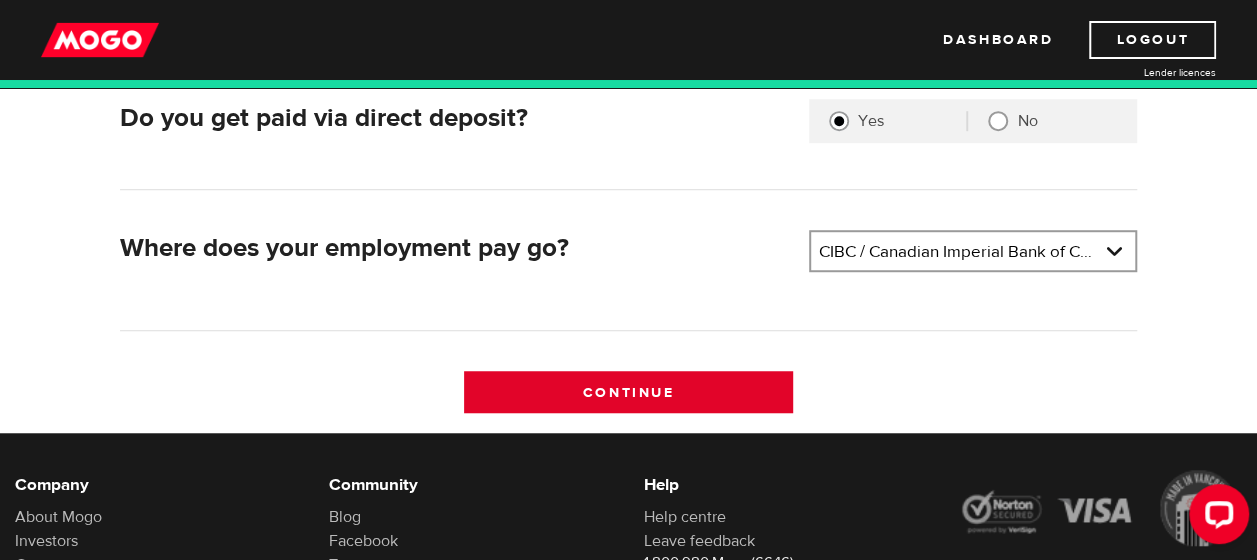 click on "Continue" at bounding box center (628, 392) 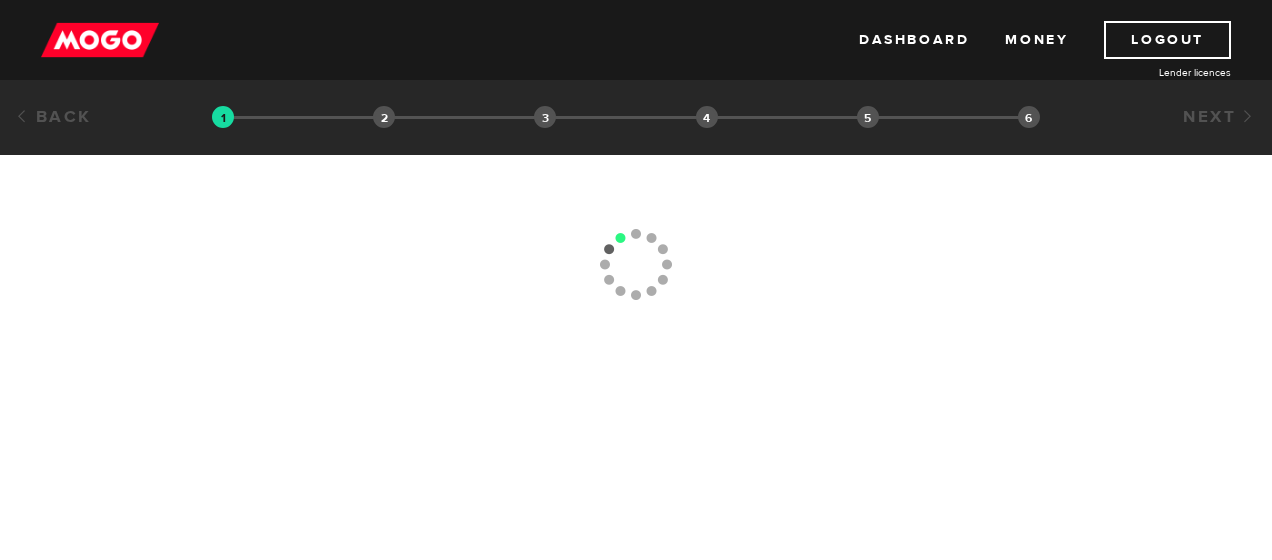 scroll, scrollTop: 0, scrollLeft: 0, axis: both 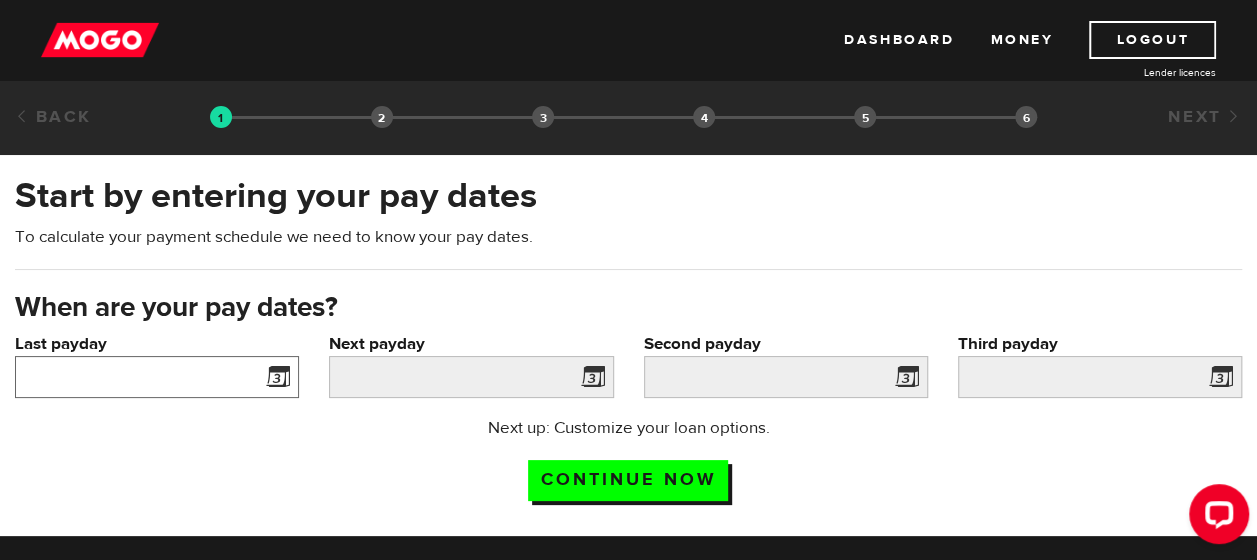 click on "Last payday" at bounding box center (157, 377) 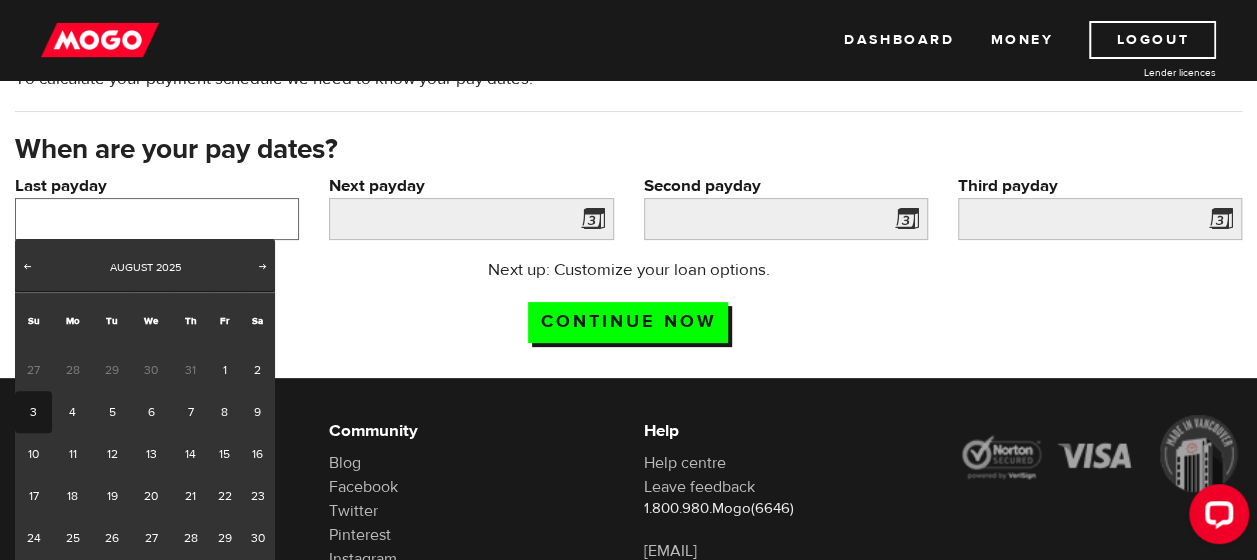 scroll, scrollTop: 200, scrollLeft: 0, axis: vertical 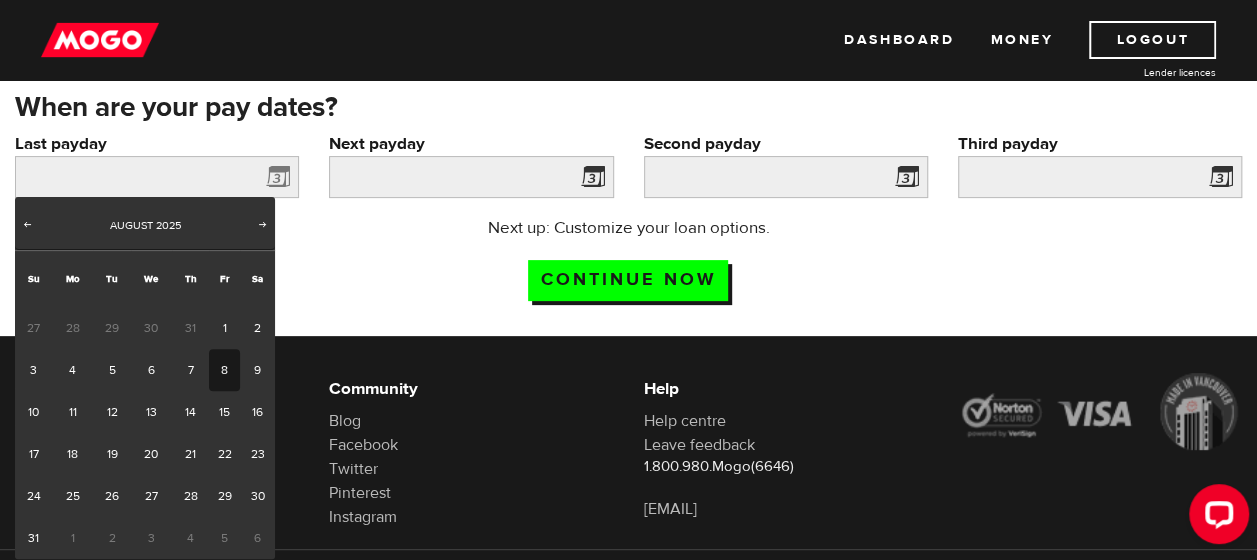 click on "8" at bounding box center (224, 370) 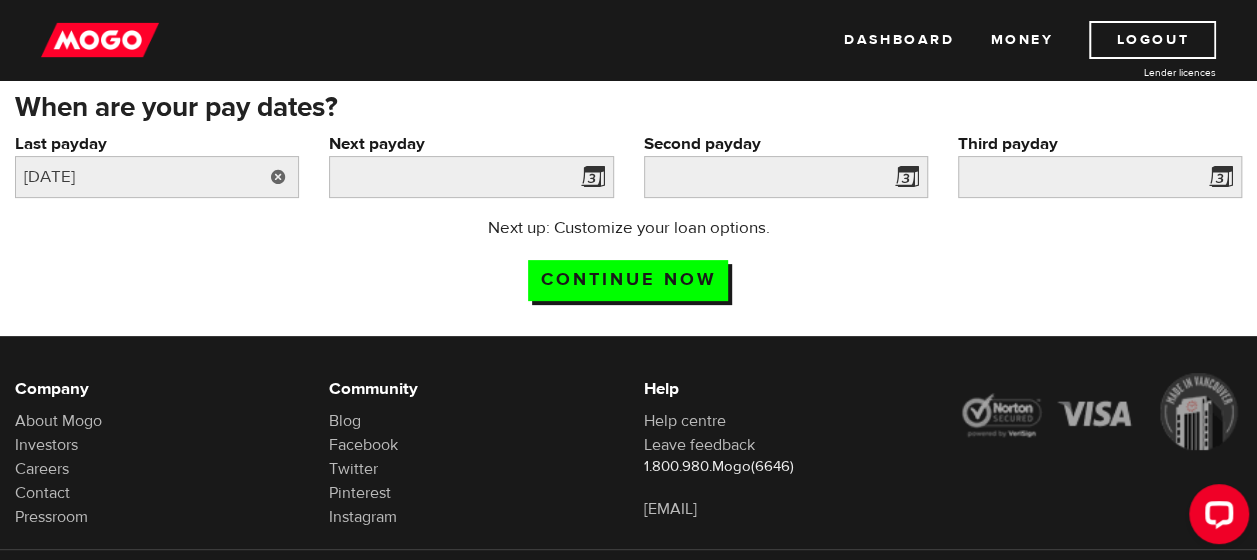 click at bounding box center [278, 177] 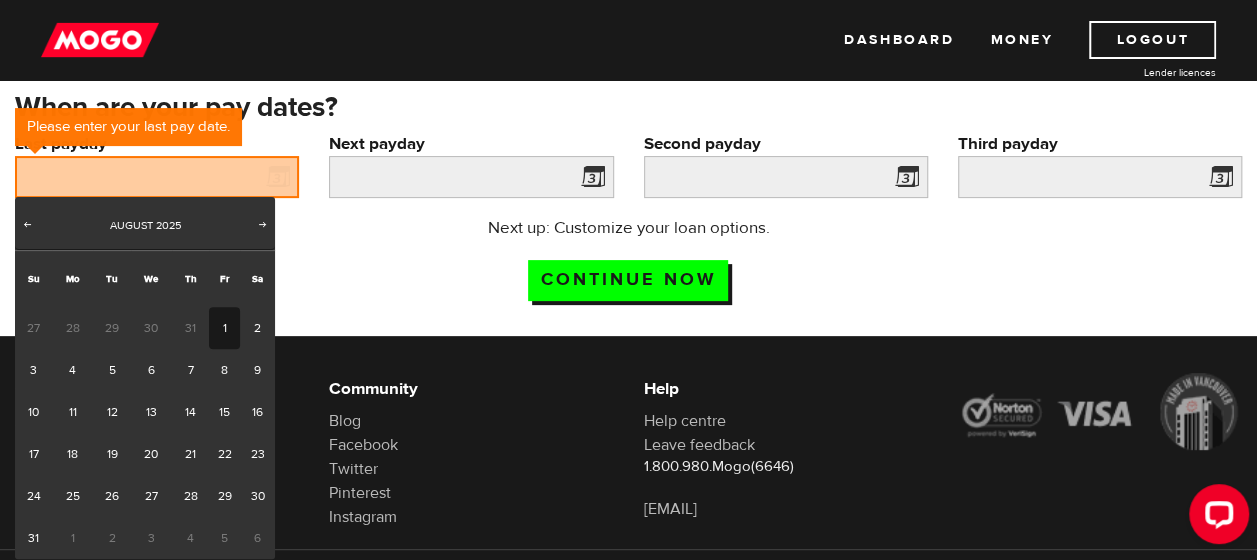 click on "1" at bounding box center [224, 328] 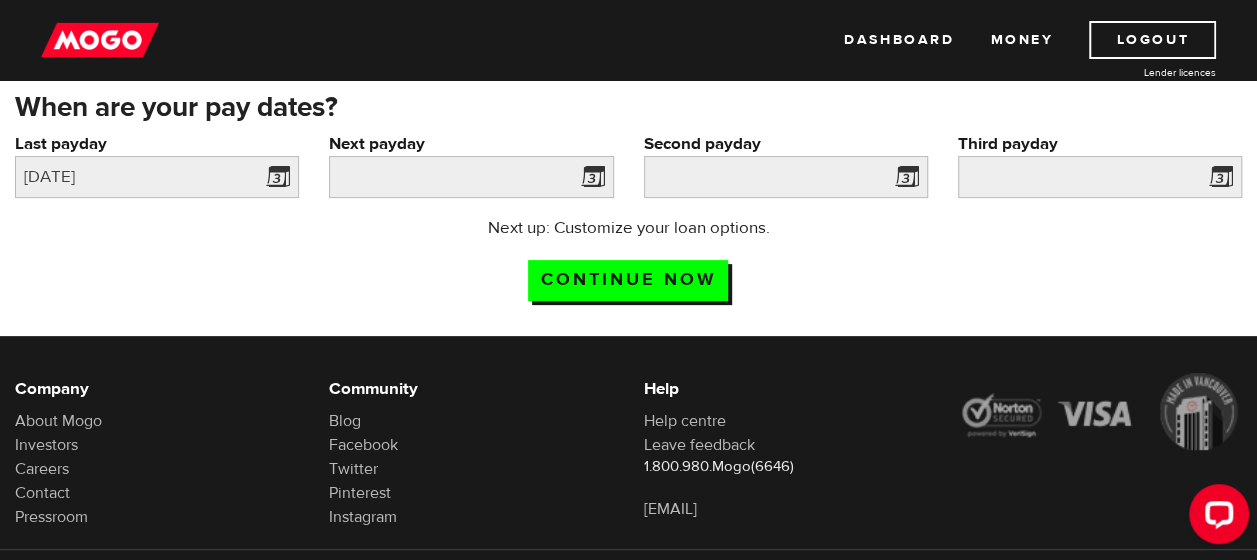 click at bounding box center [589, 180] 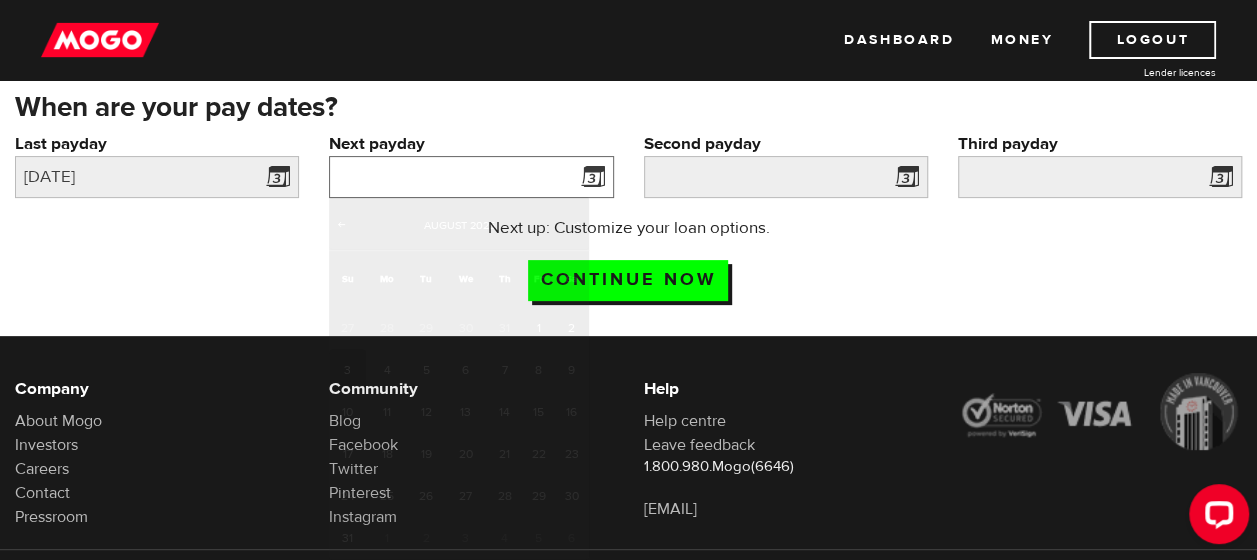 click on "Next payday" at bounding box center (471, 177) 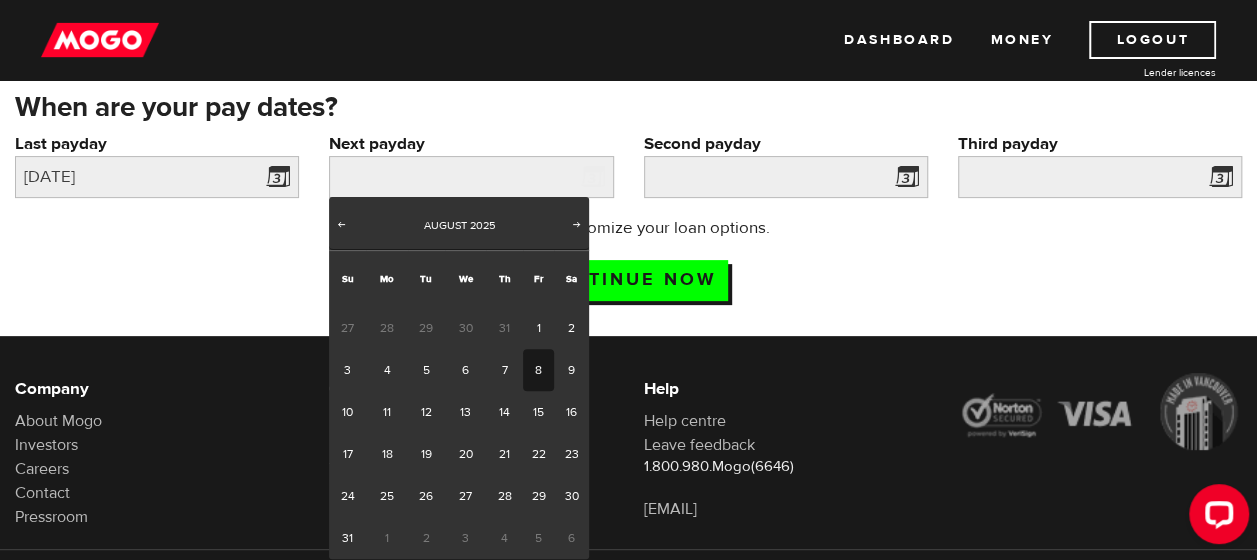 click on "8" at bounding box center (538, 370) 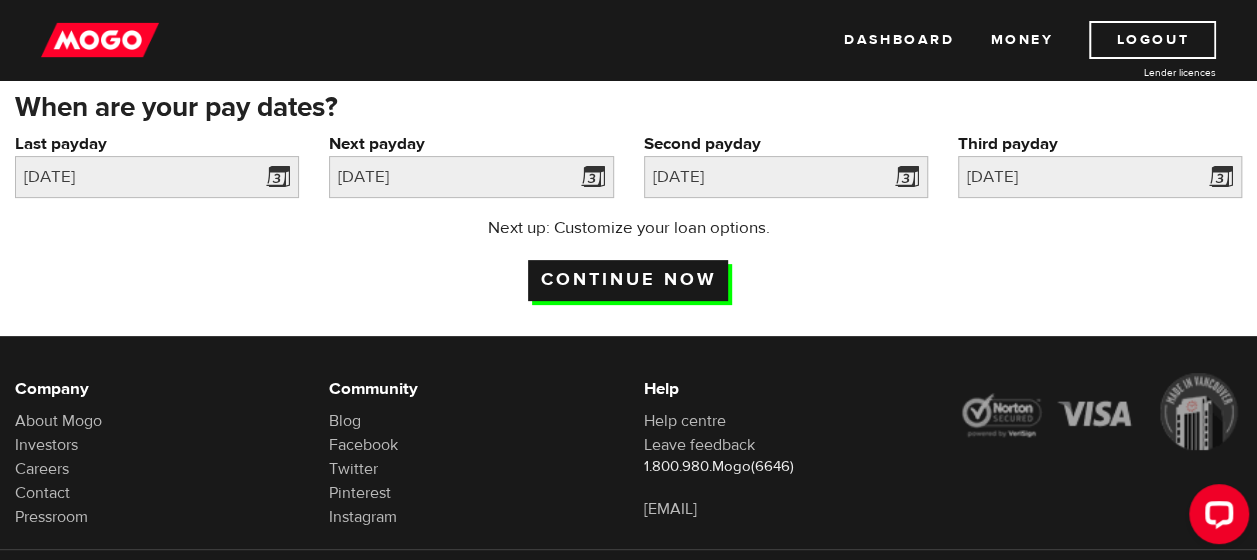 click on "Continue now" at bounding box center (628, 280) 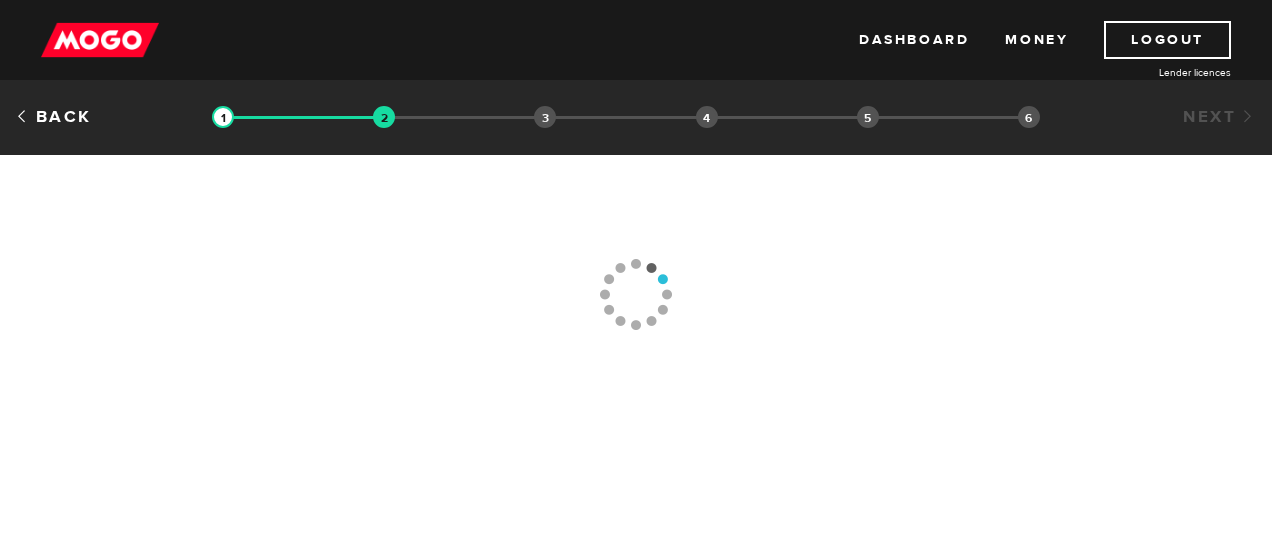 scroll, scrollTop: 0, scrollLeft: 0, axis: both 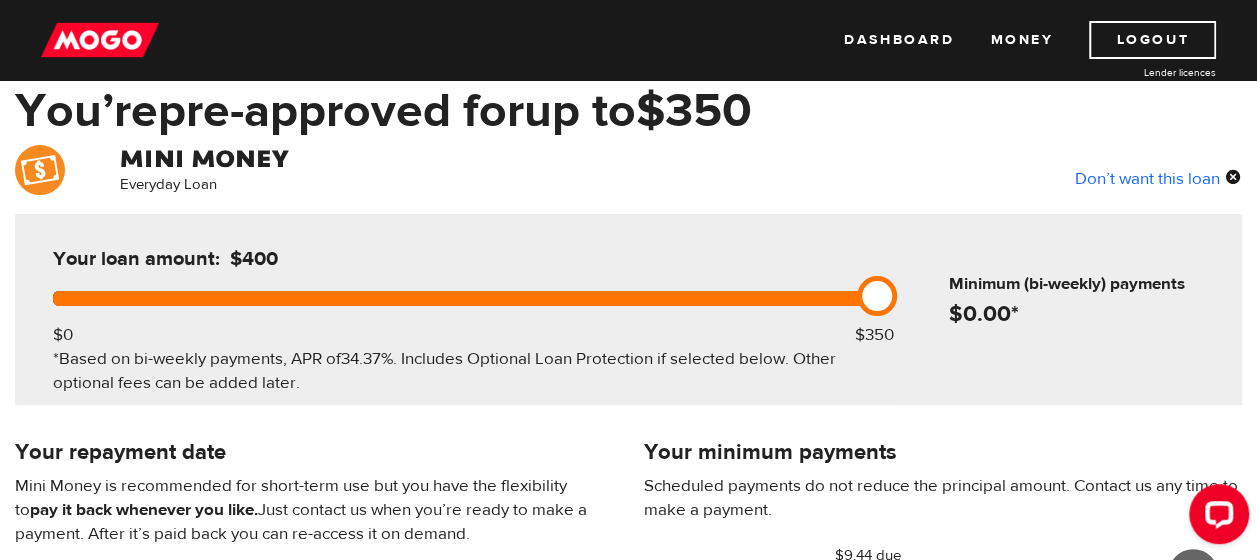 drag, startPoint x: 880, startPoint y: 284, endPoint x: 766, endPoint y: 294, distance: 114.43776 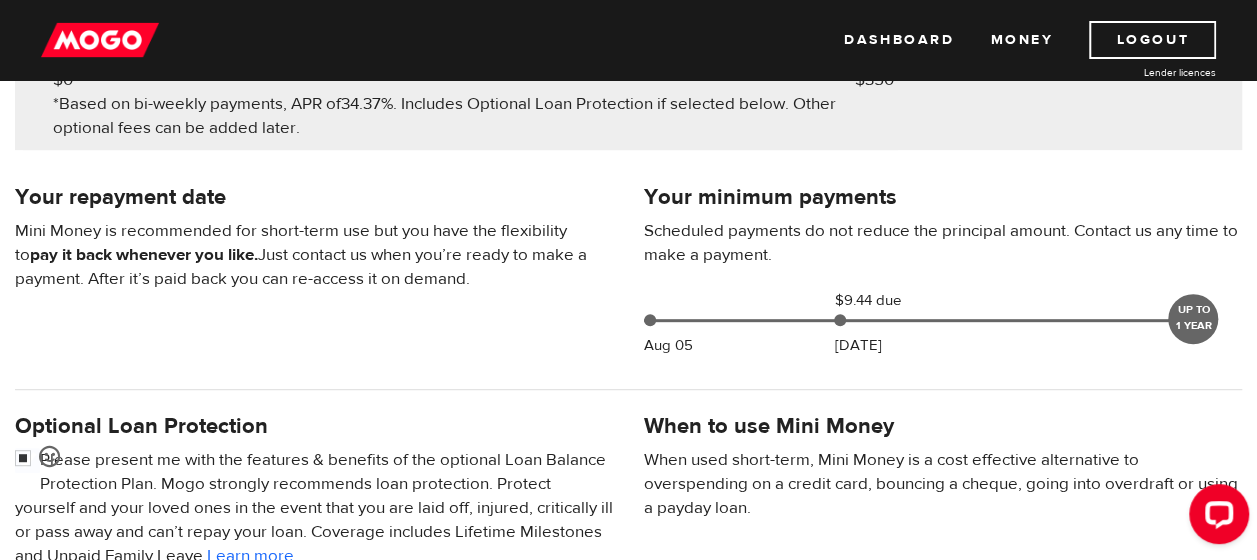 scroll, scrollTop: 400, scrollLeft: 0, axis: vertical 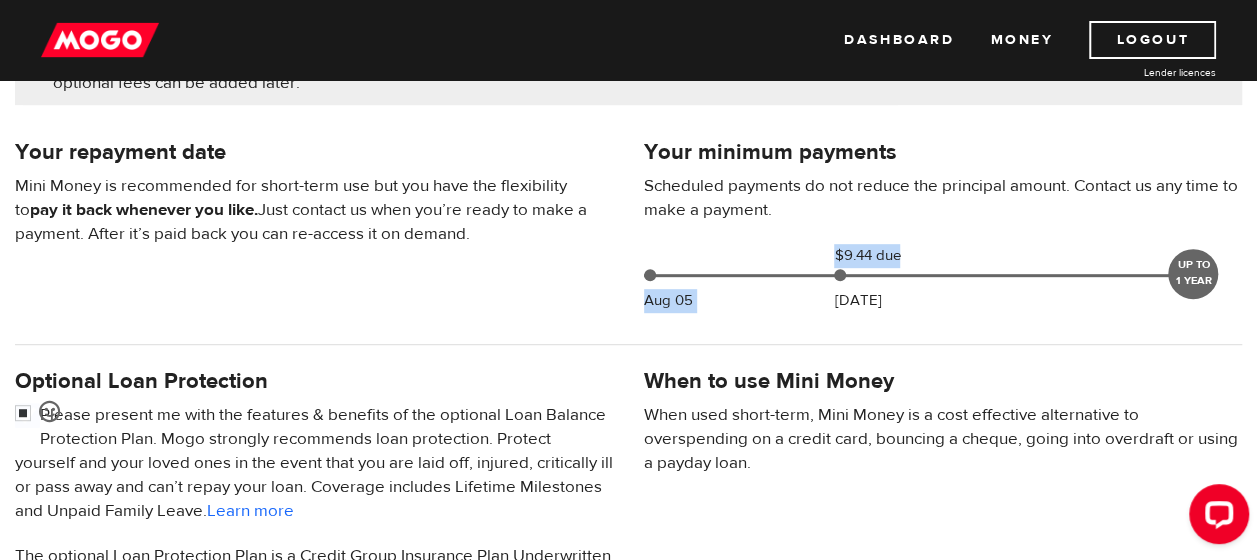 drag, startPoint x: 840, startPoint y: 273, endPoint x: 789, endPoint y: 277, distance: 51.156624 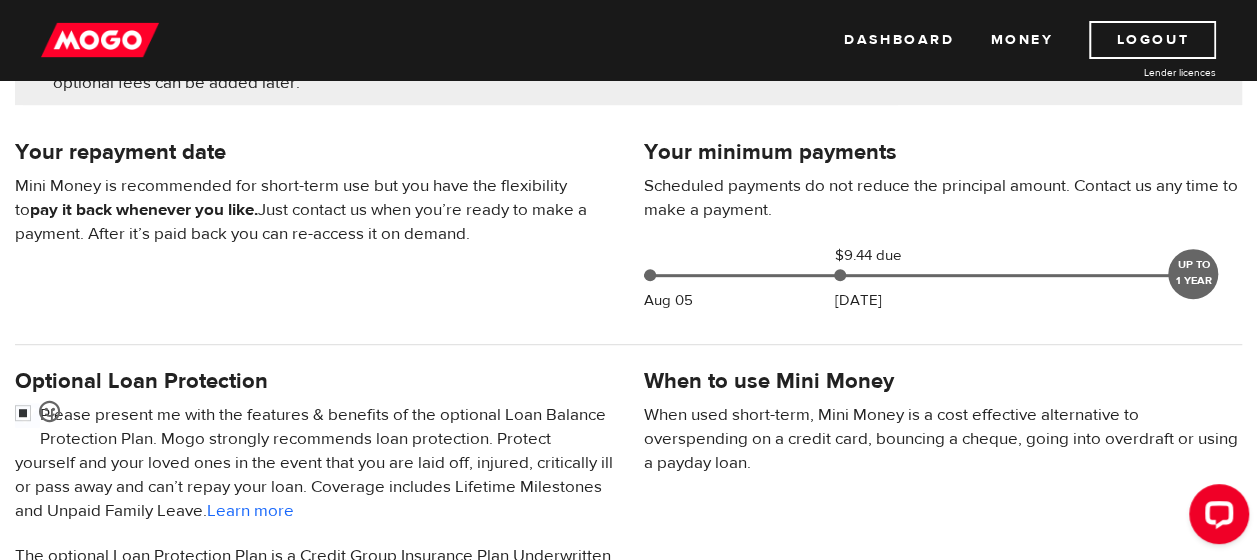 click on "Your minimum payments Scheduled payments do not reduce the principal amount. Contact us any time to make a payment. Aug 05 $9.44 due Aug 22 UP TO  1 YEAR  Your repayment date Mini Money is recommended for short-term use but you have the flexibility to  pay it back whenever you like.  Just  contact us when you’re ready to make a payment. After it’s paid back you can re-access it on demand." at bounding box center (628, 229) 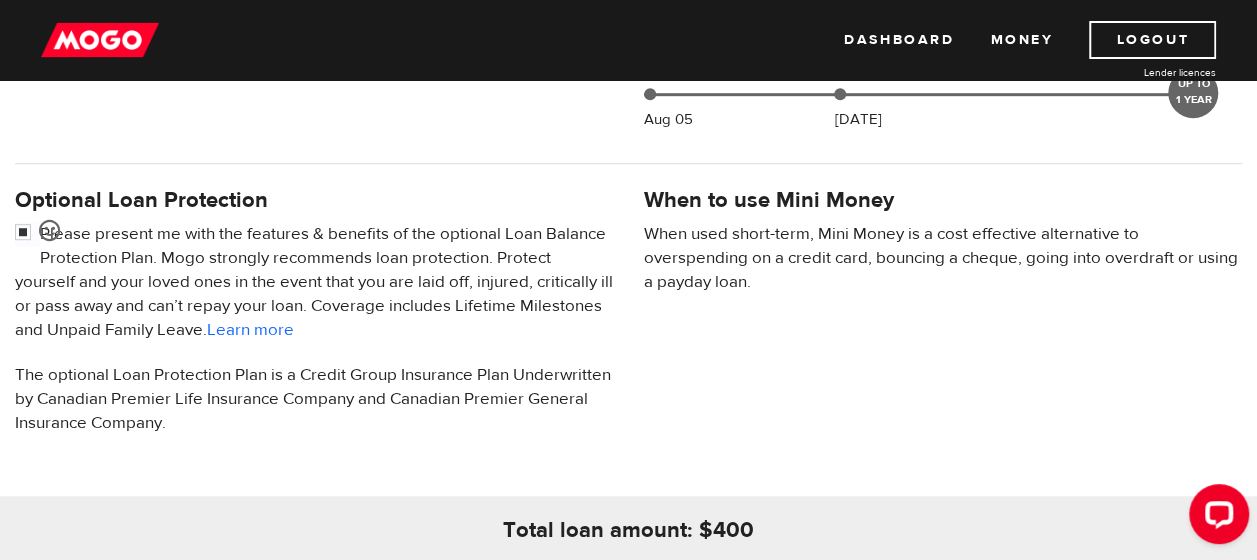 scroll, scrollTop: 600, scrollLeft: 0, axis: vertical 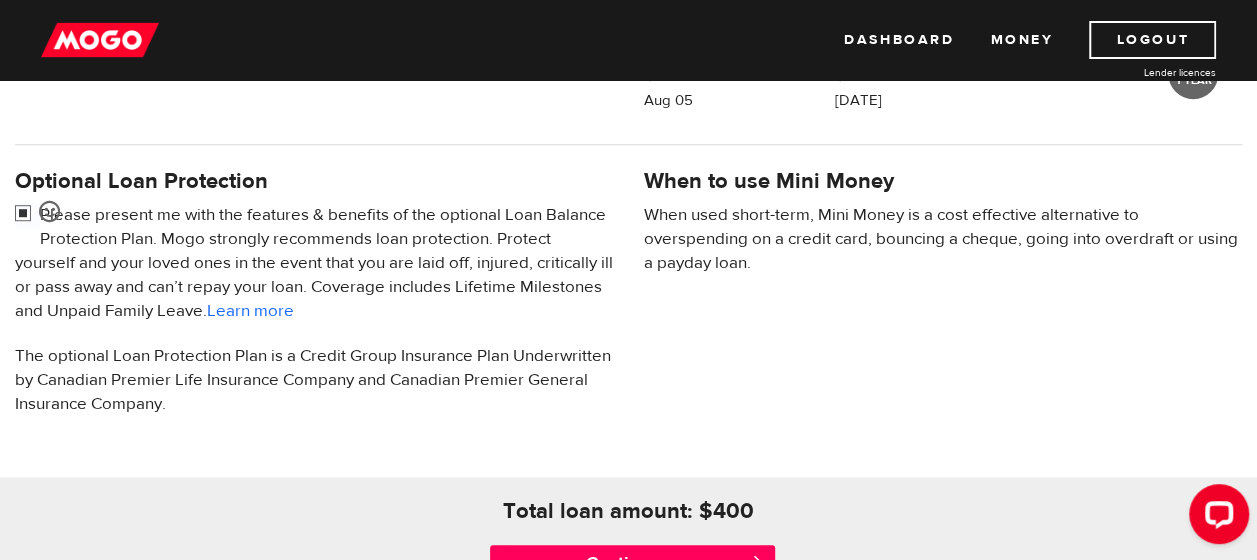 click at bounding box center (27, 215) 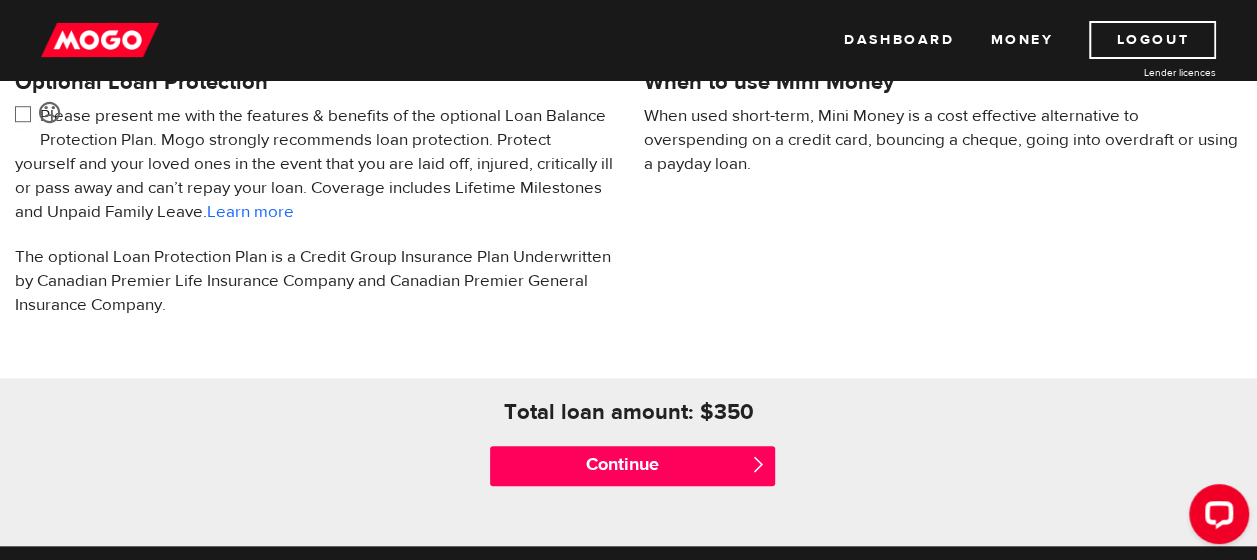 scroll, scrollTop: 700, scrollLeft: 0, axis: vertical 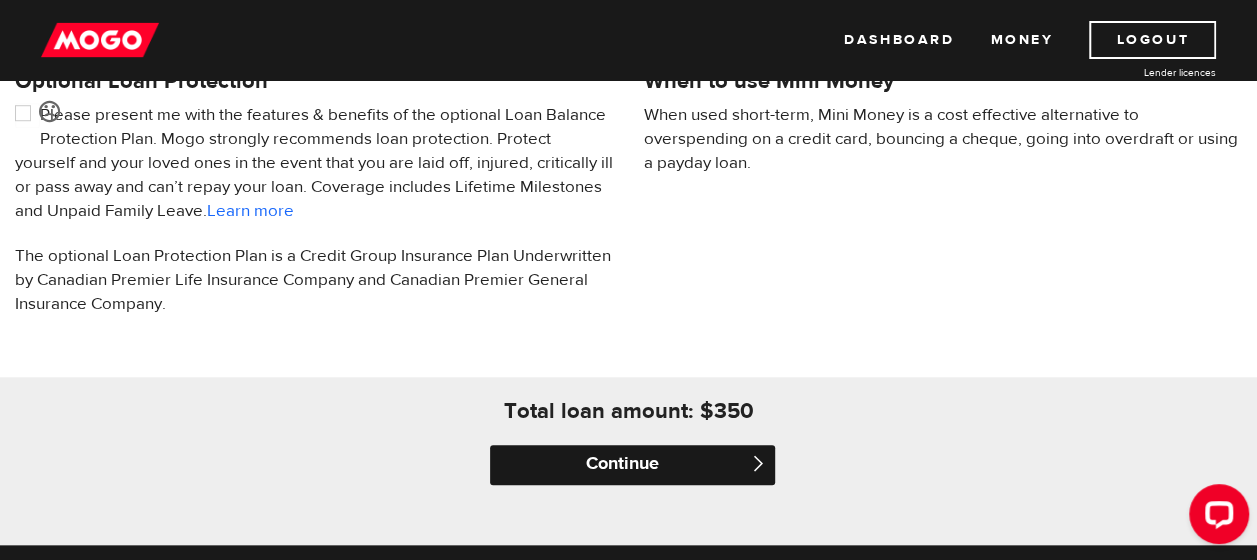 click on "Continue" at bounding box center [632, 465] 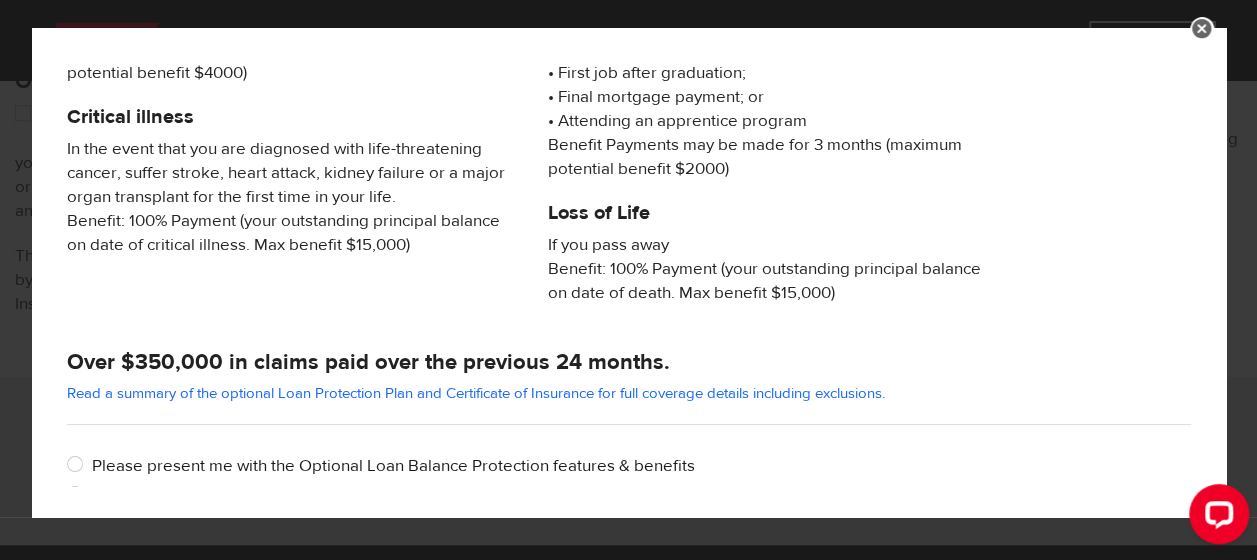 scroll, scrollTop: 532, scrollLeft: 0, axis: vertical 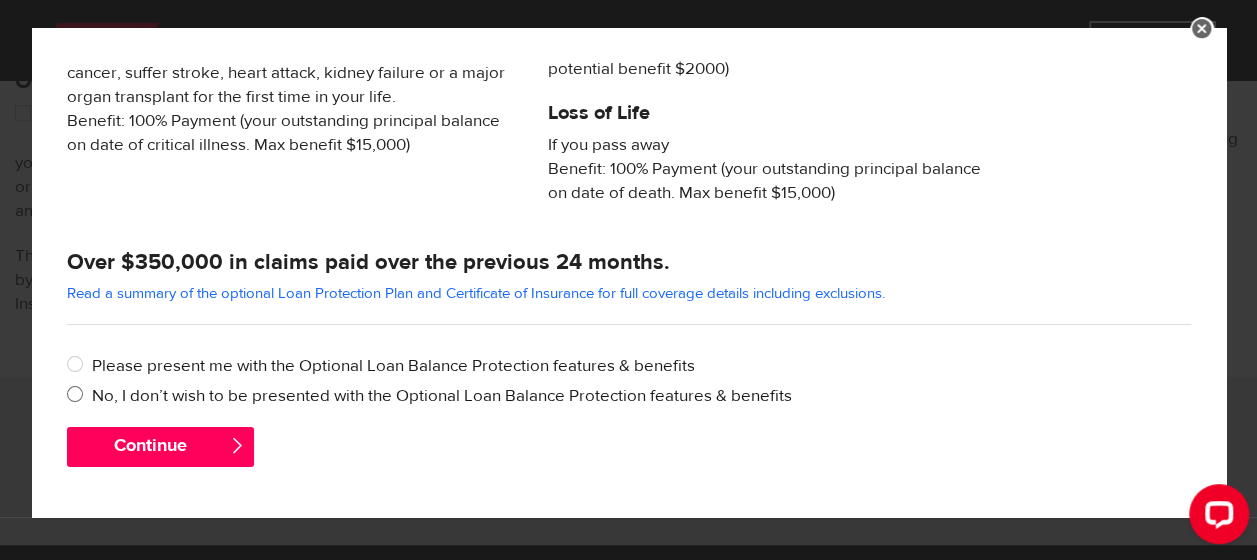 click on "No, I don’t wish to be presented with the Optional Loan Balance Protection features & benefits" at bounding box center [79, 396] 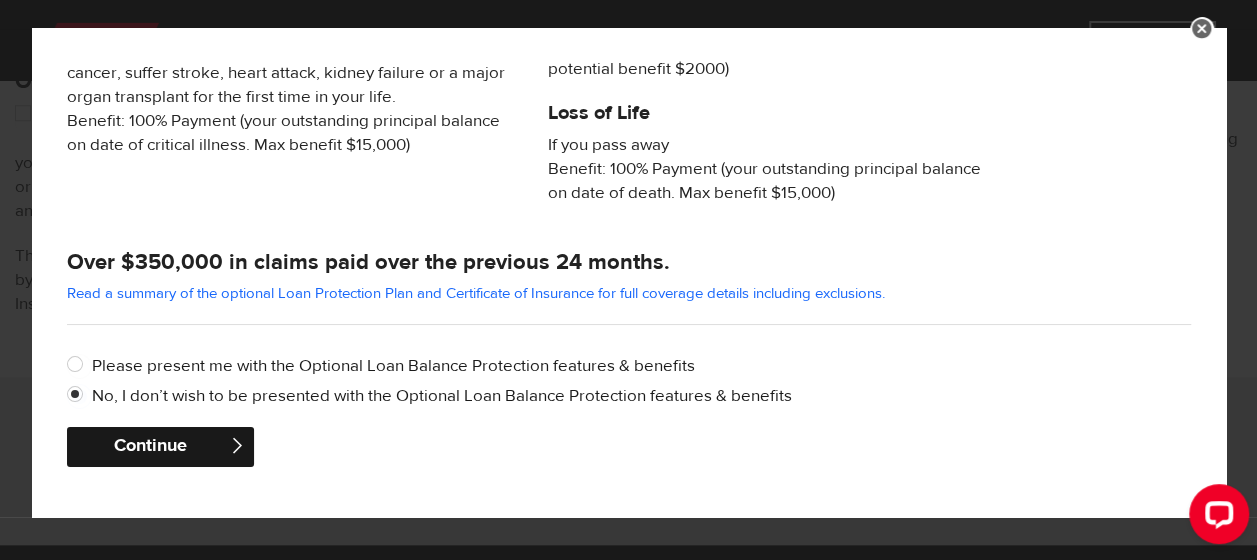 click on "Continue" at bounding box center [160, 447] 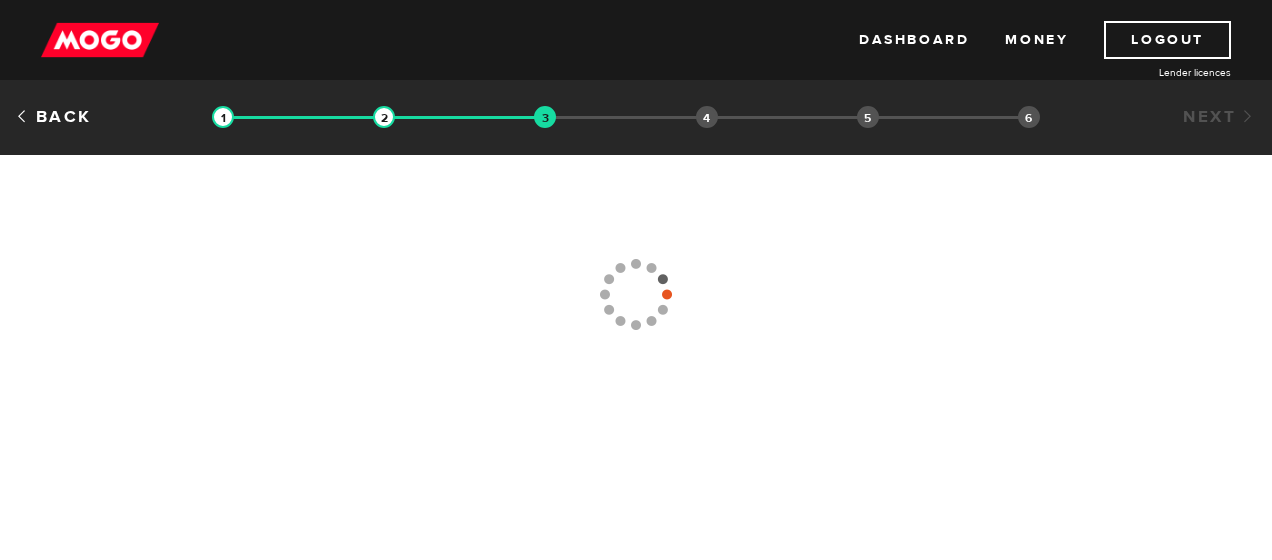 scroll, scrollTop: 0, scrollLeft: 0, axis: both 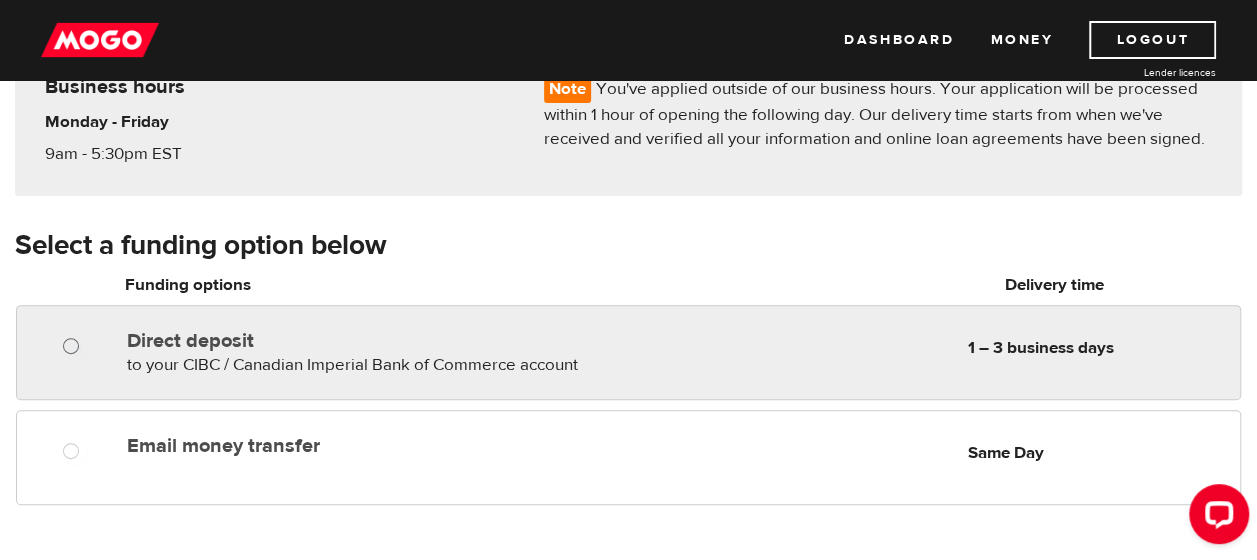 radio on "true" 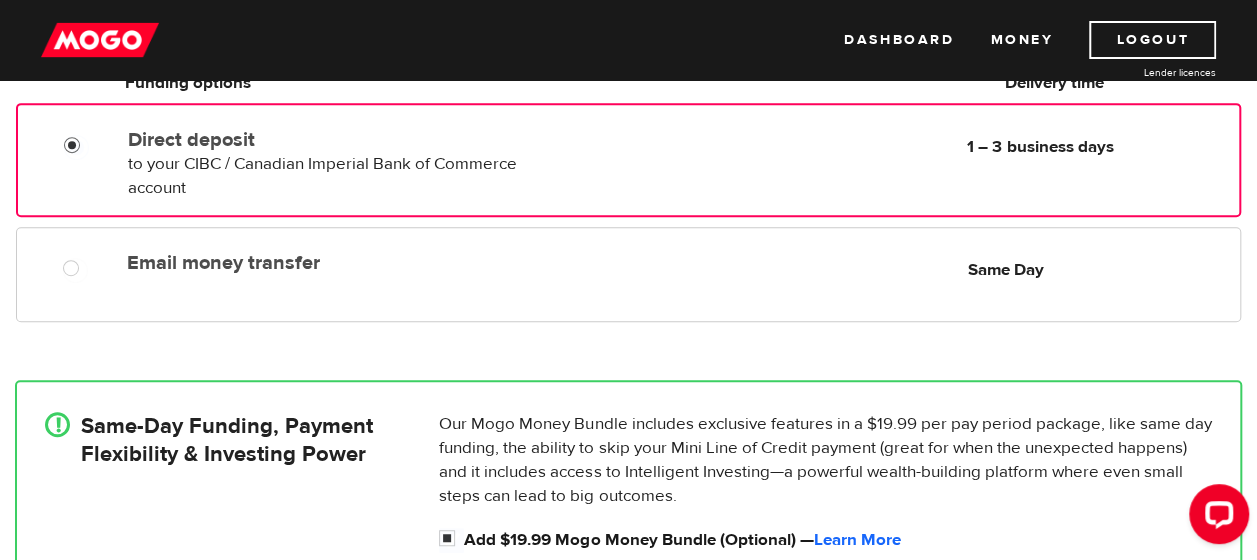 scroll, scrollTop: 400, scrollLeft: 0, axis: vertical 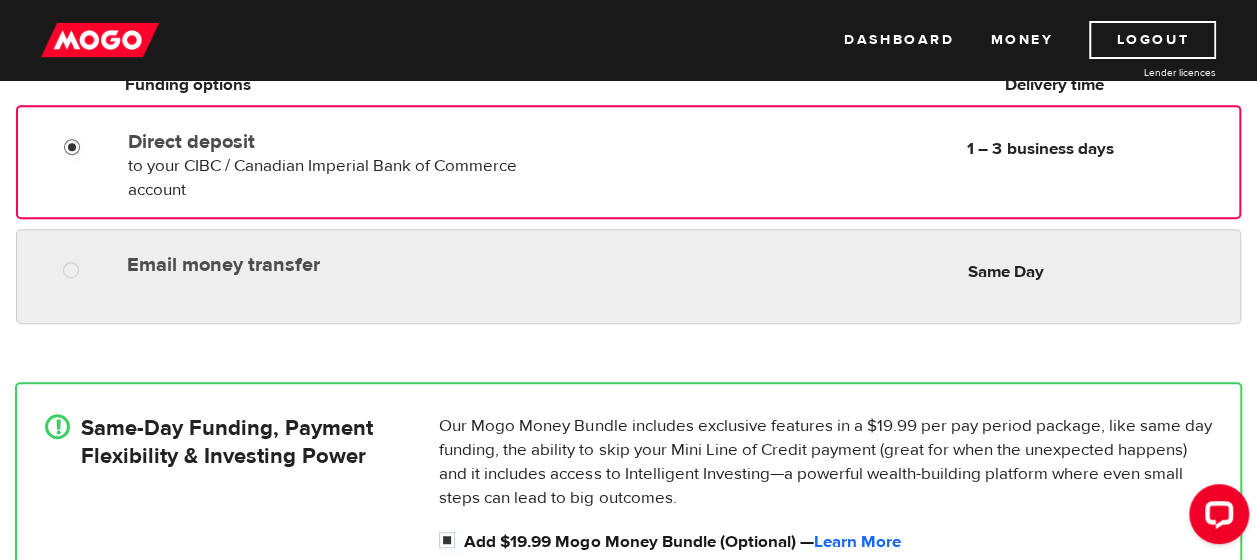 radio on "true" 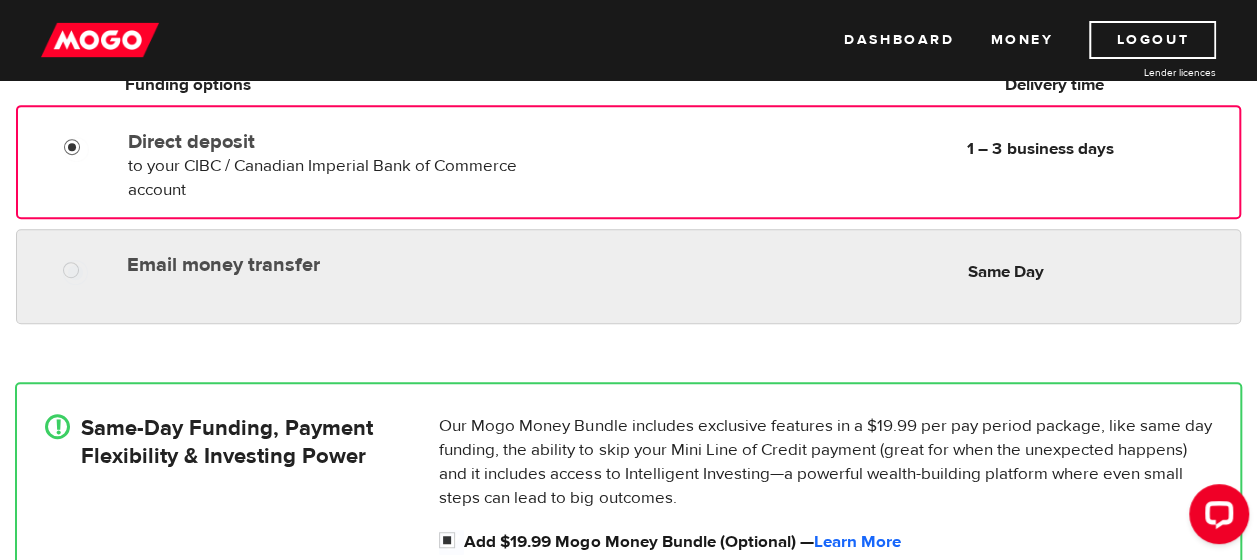 click at bounding box center (78, 272) 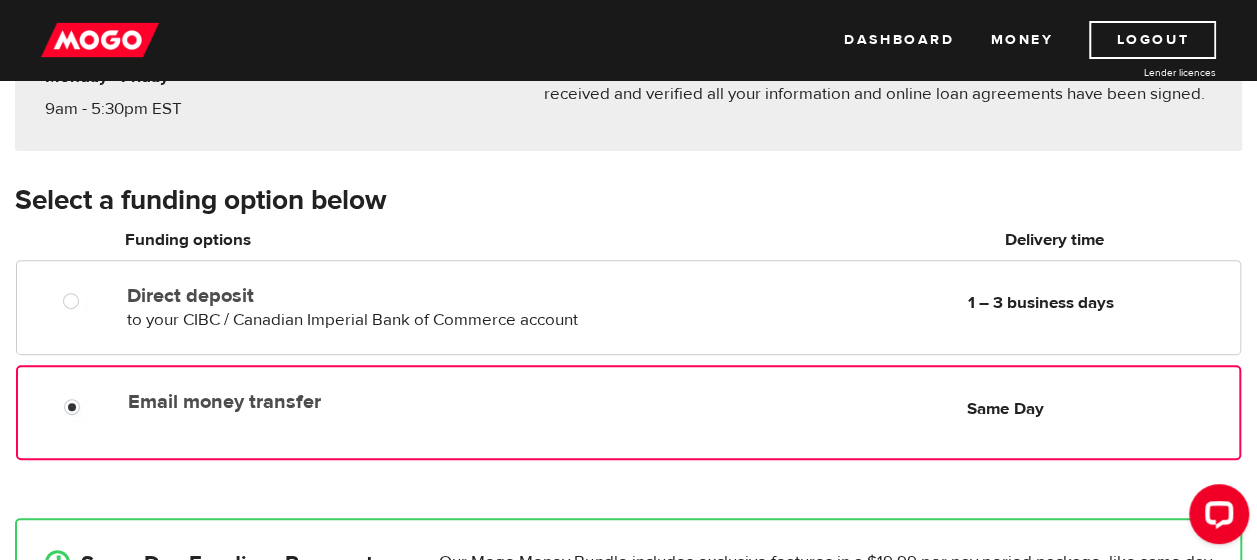 scroll, scrollTop: 200, scrollLeft: 0, axis: vertical 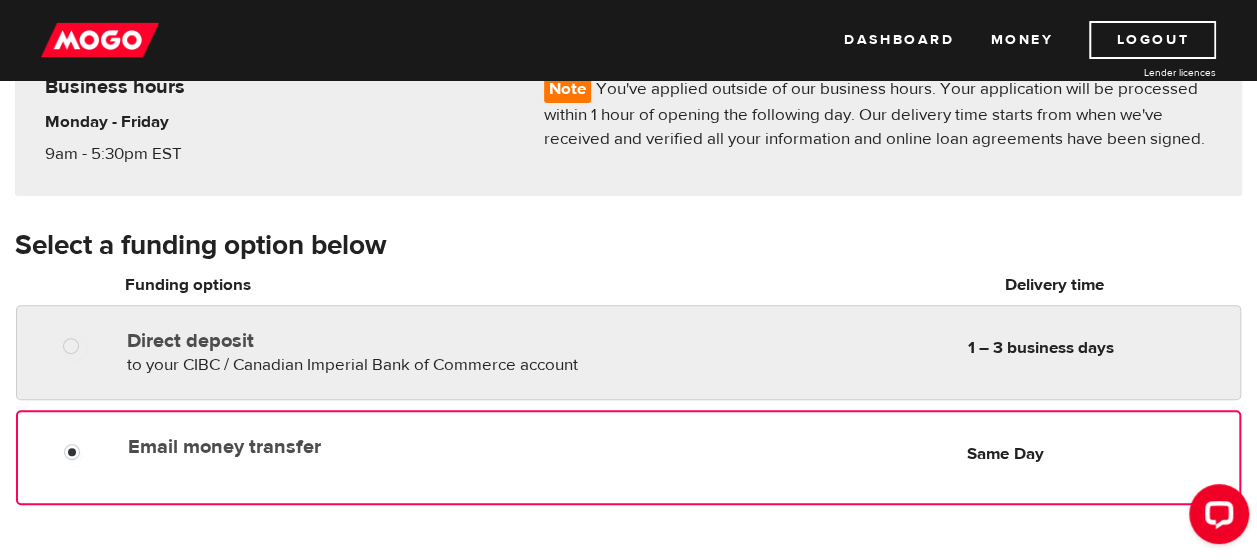 radio on "true" 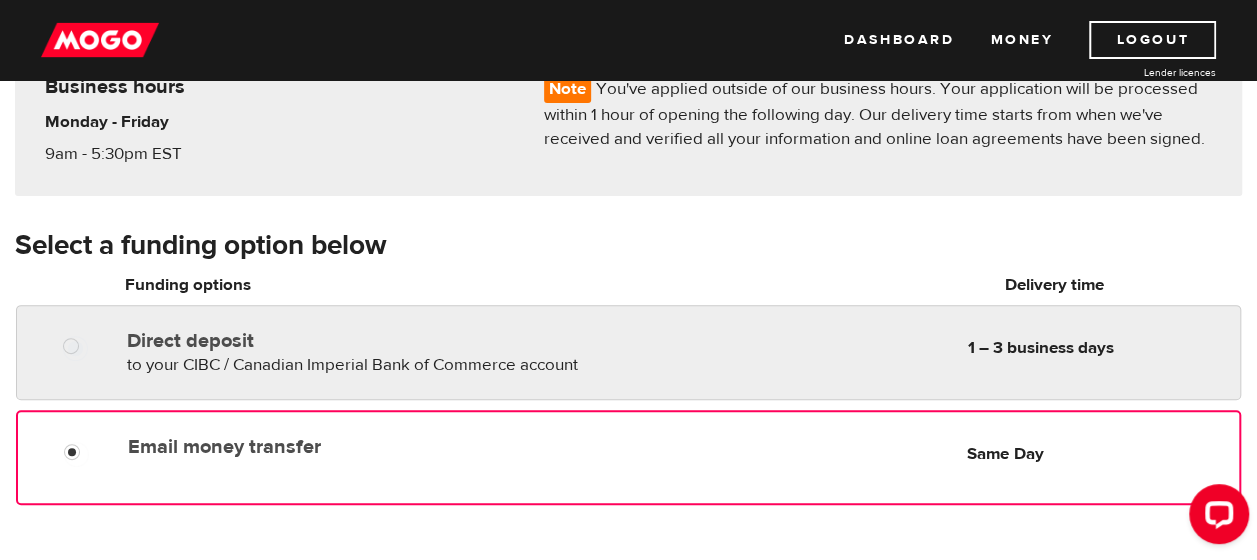 click on "Direct deposit" at bounding box center (352, 341) 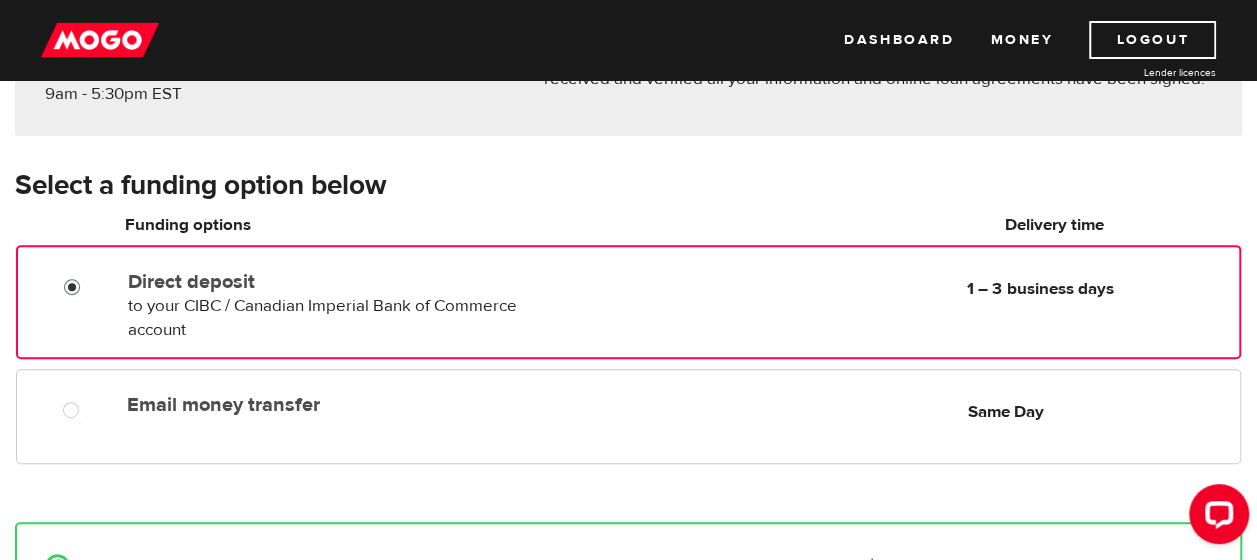 scroll, scrollTop: 300, scrollLeft: 0, axis: vertical 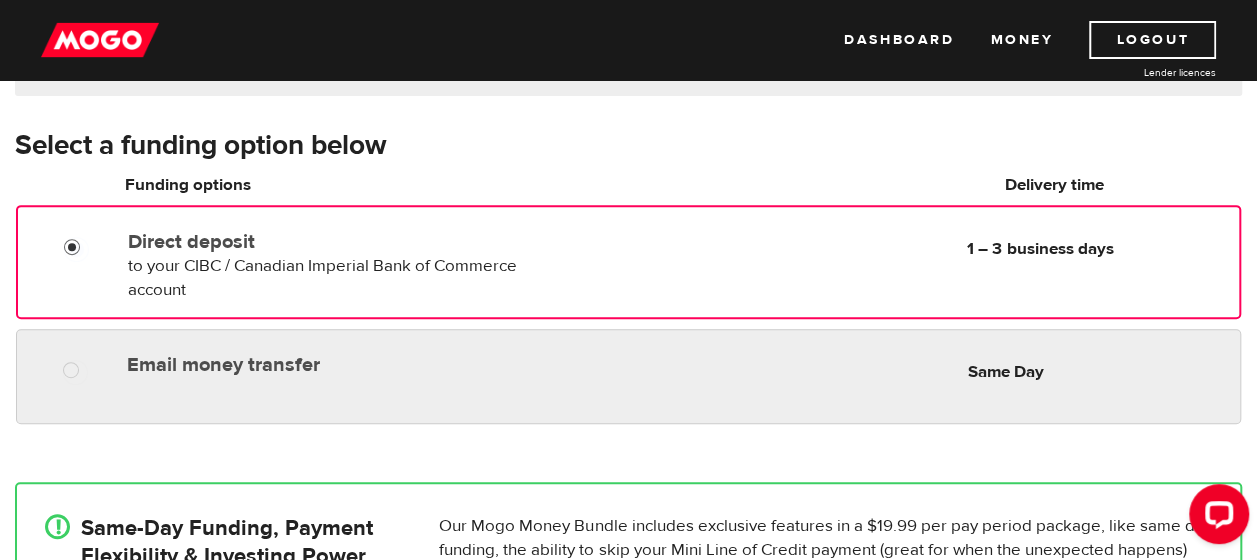 radio on "true" 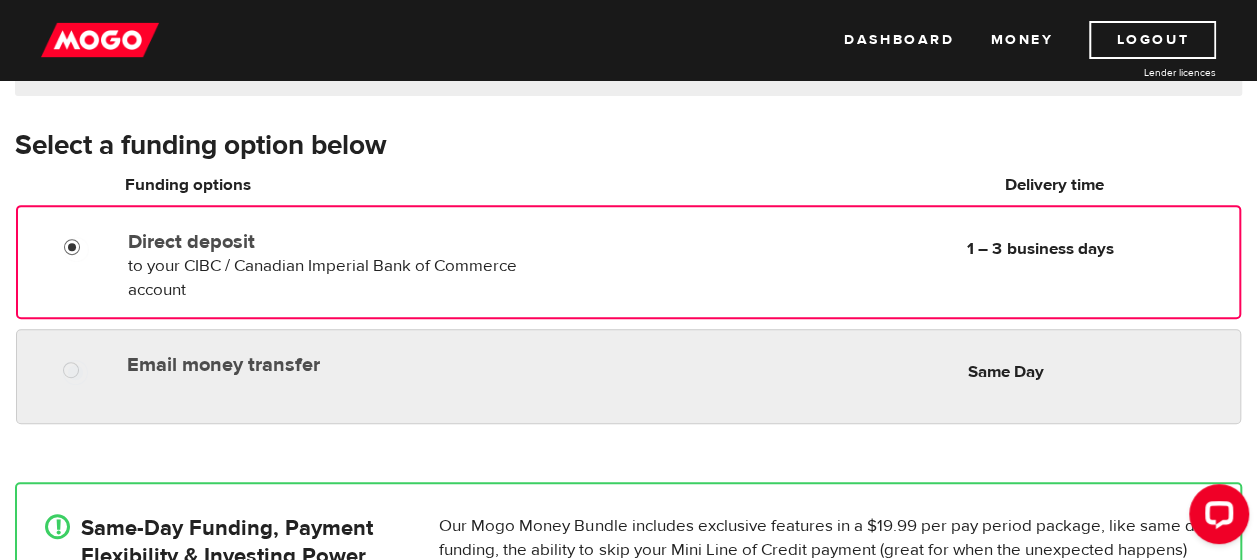 click on "Email money transfer Delivery in  Same Day Same Day" at bounding box center [679, 364] 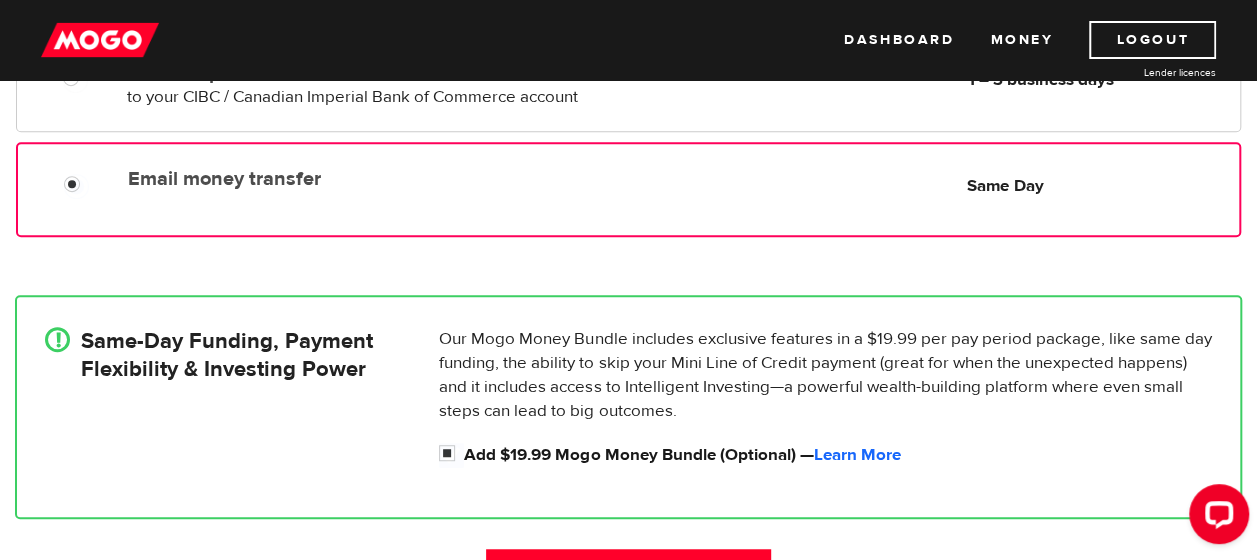 scroll, scrollTop: 500, scrollLeft: 0, axis: vertical 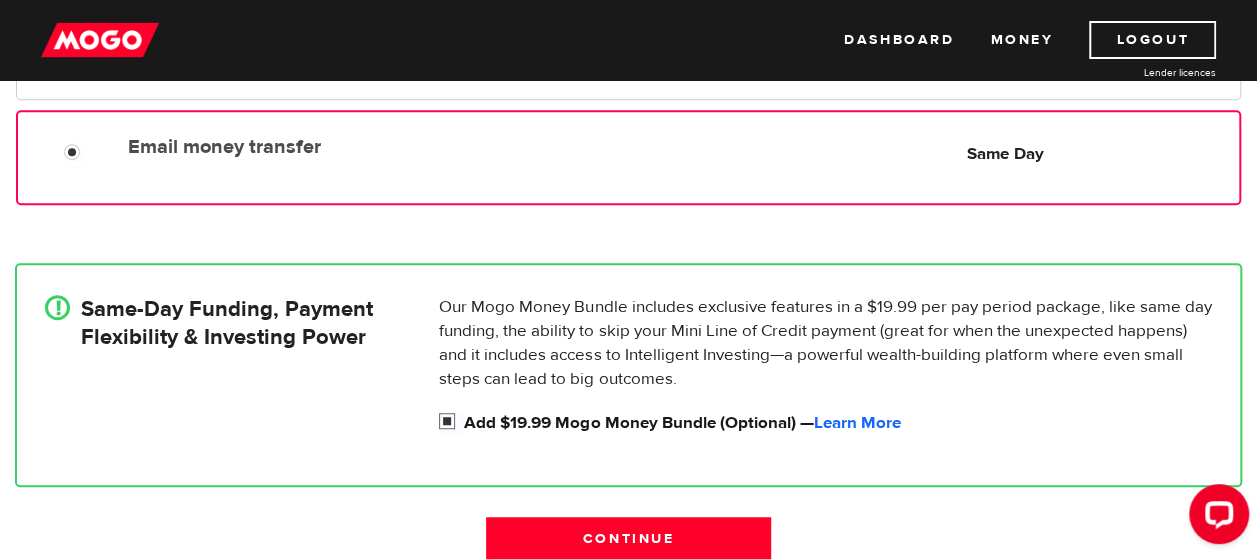 click on "Add $19.99 Mogo Money Bundle (Optional) —  Learn More" at bounding box center (451, 423) 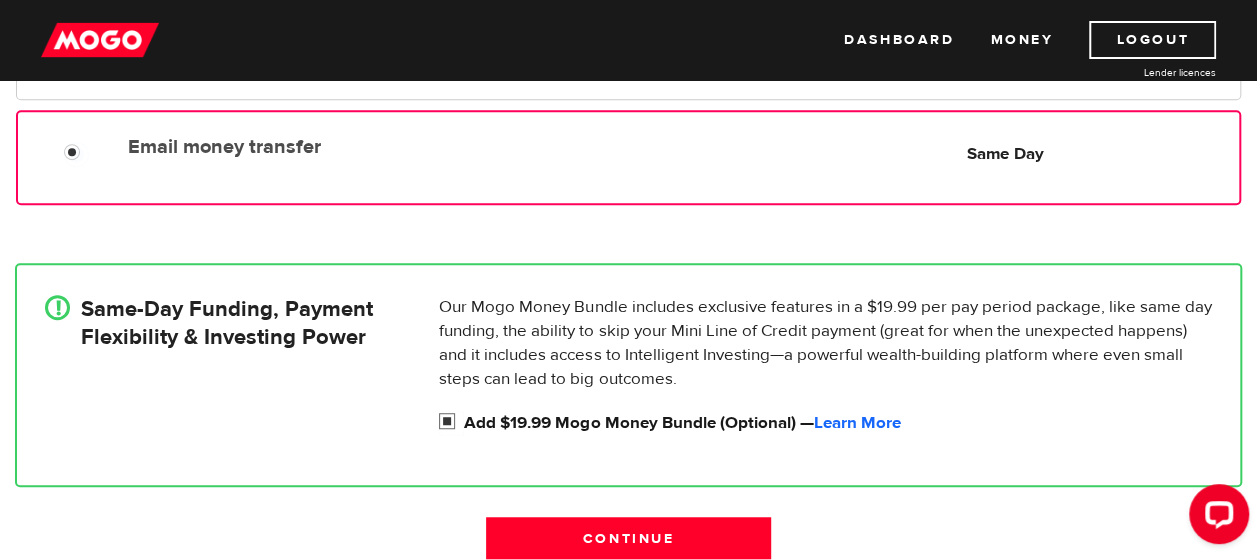 radio on "false" 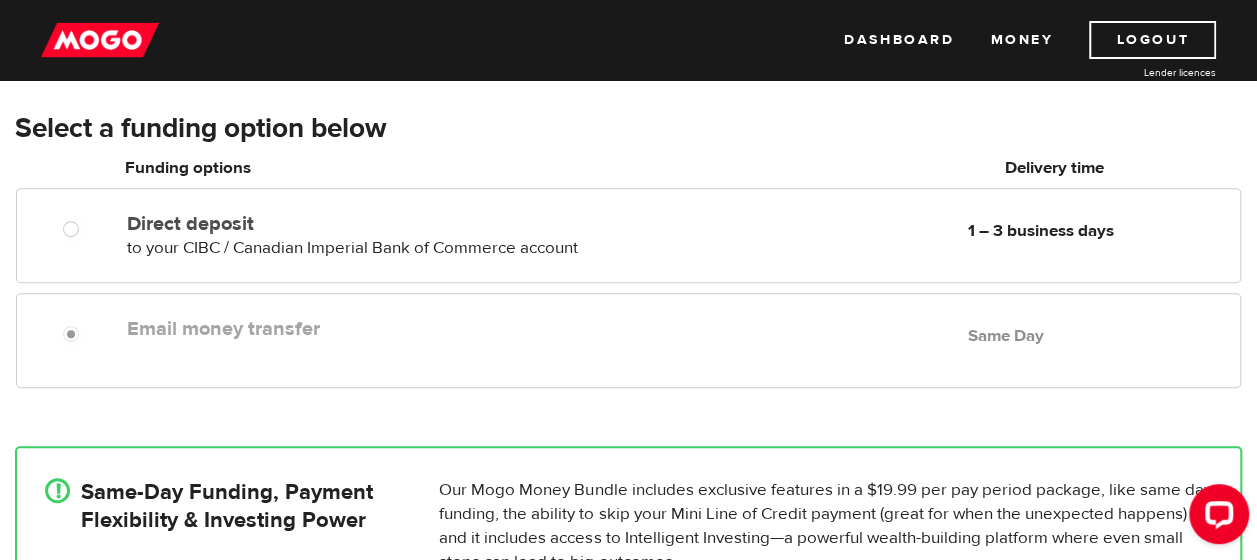 scroll, scrollTop: 300, scrollLeft: 0, axis: vertical 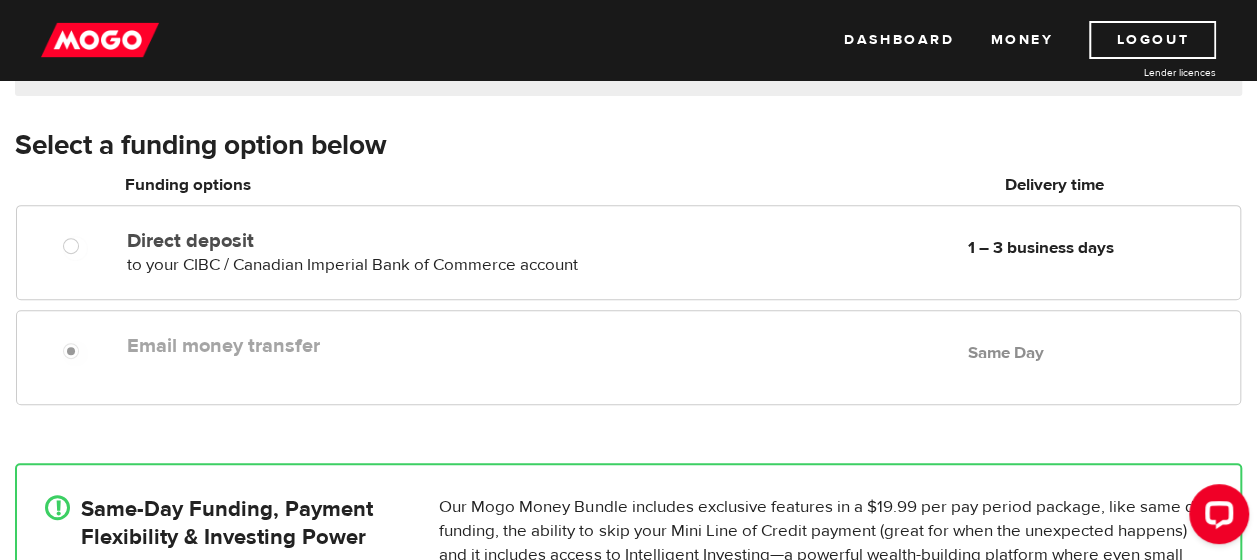 click at bounding box center [78, 353] 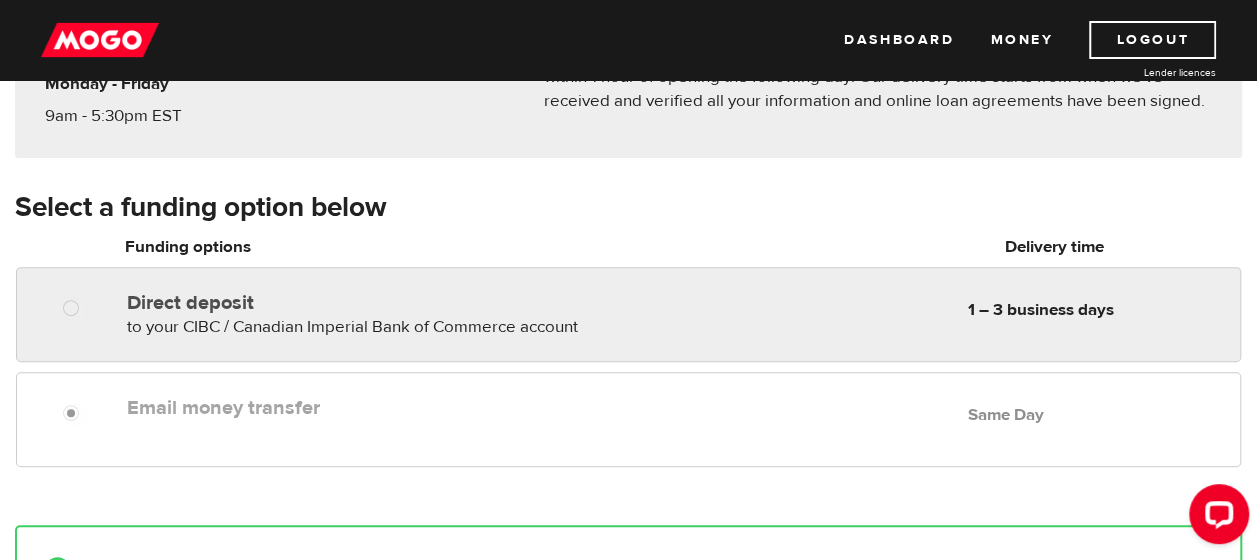 scroll, scrollTop: 200, scrollLeft: 0, axis: vertical 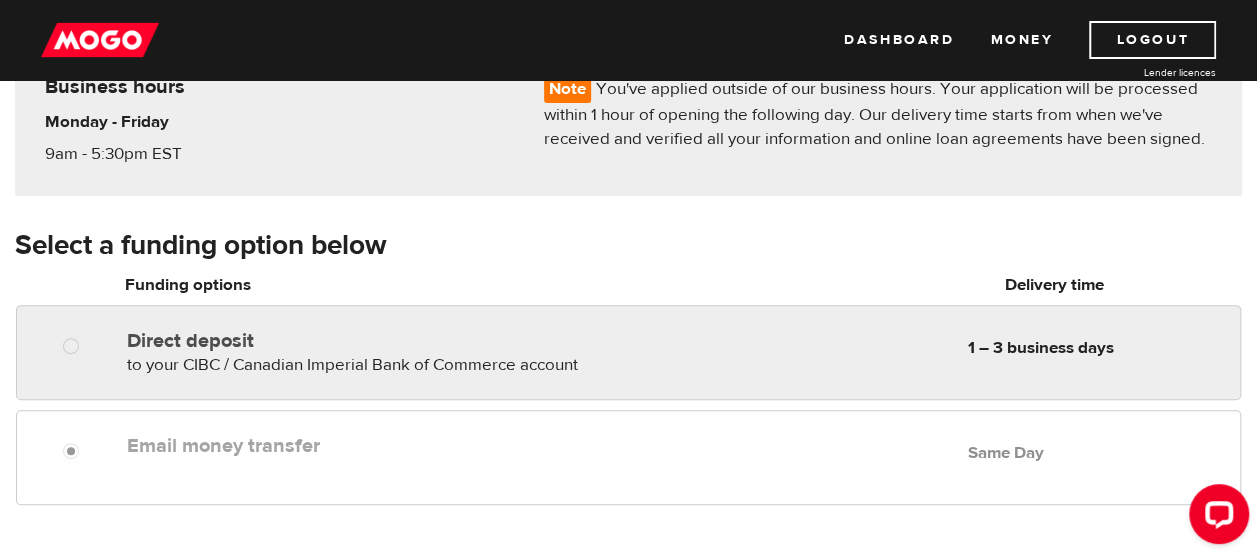 radio on "true" 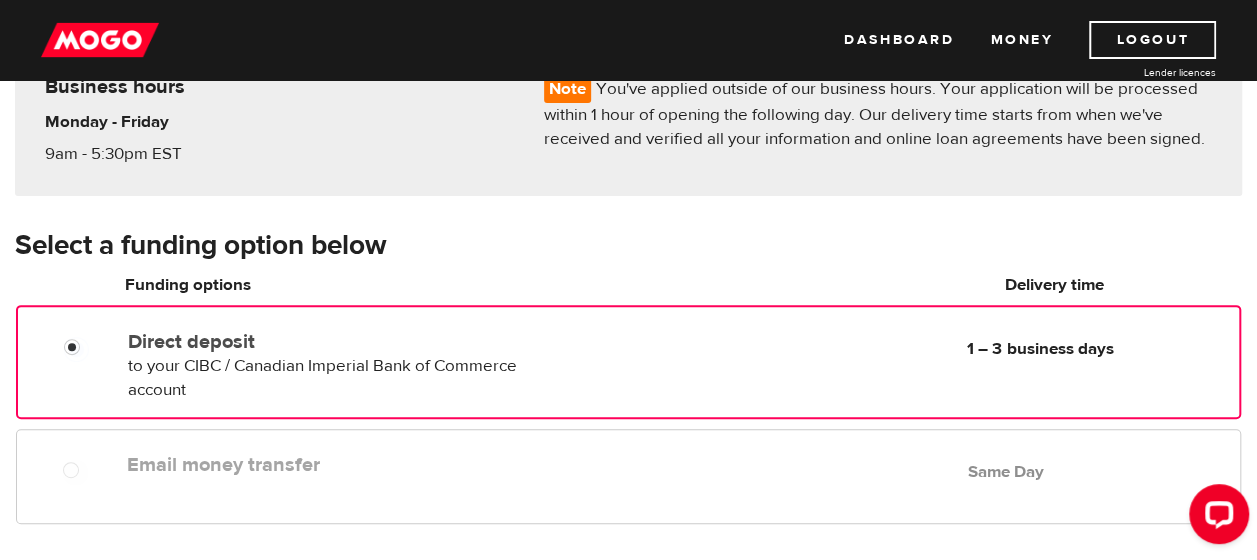 click on "Direct deposit" at bounding box center (353, 342) 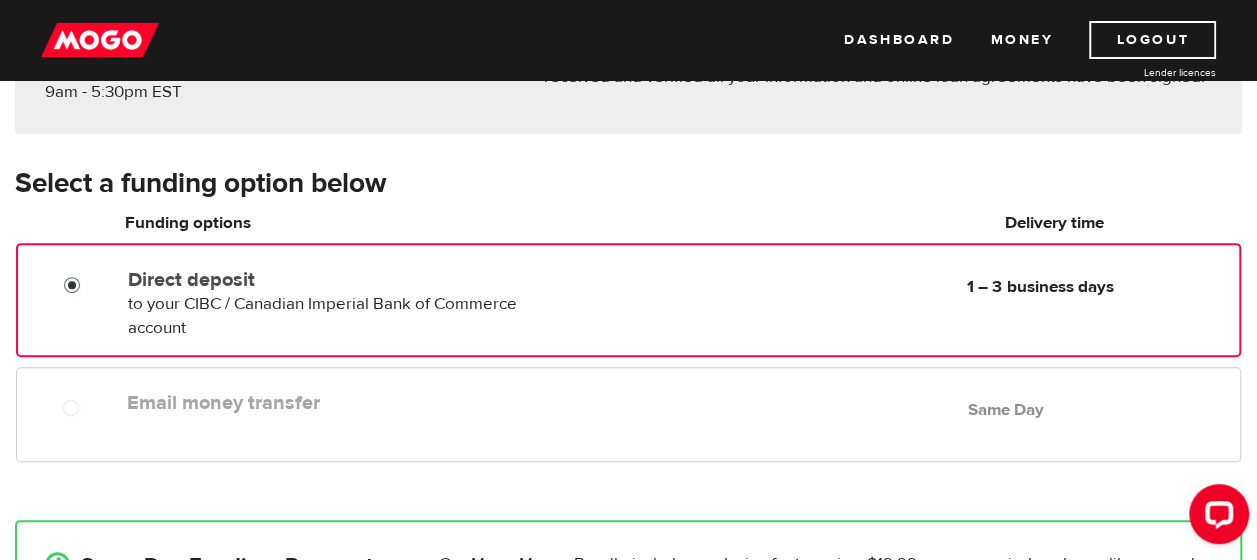 scroll, scrollTop: 400, scrollLeft: 0, axis: vertical 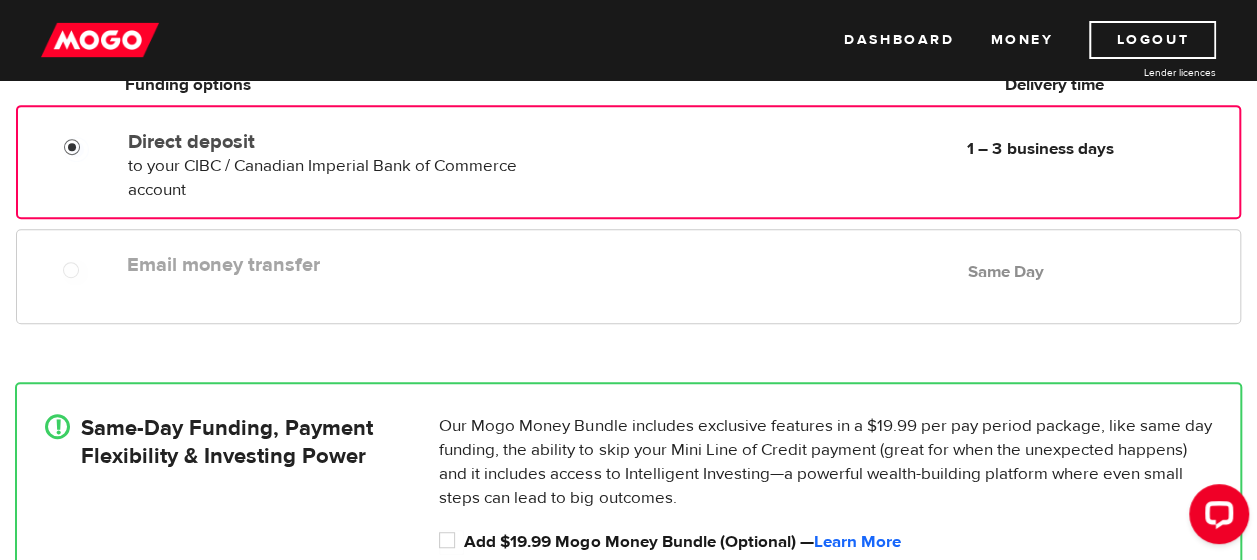 click on "Email money transfer Delivery in  Same Day Same Day" at bounding box center (628, 276) 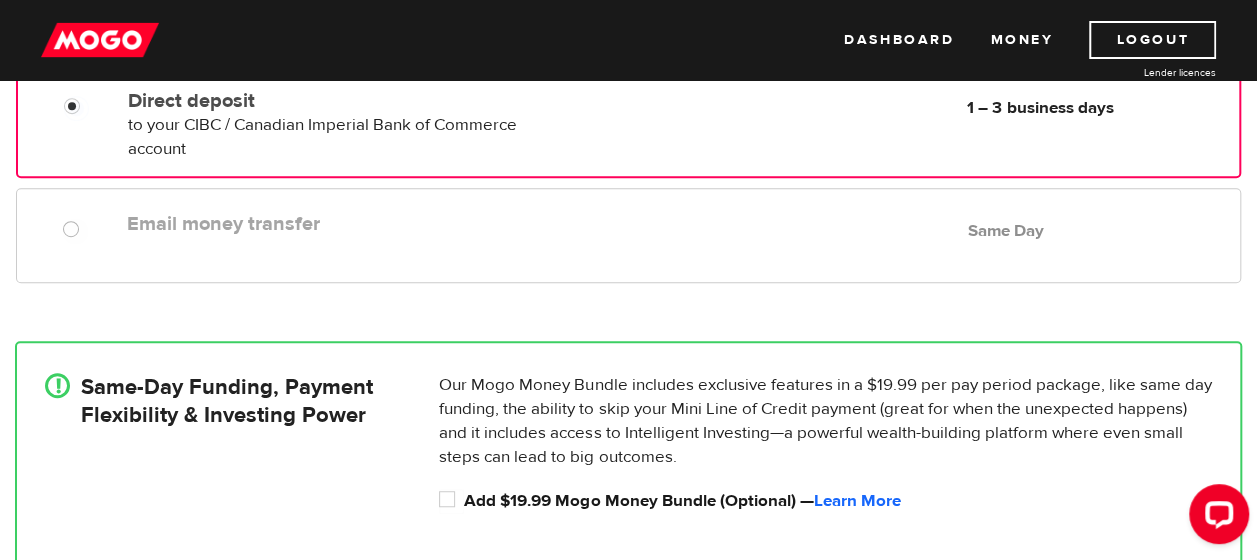 scroll, scrollTop: 300, scrollLeft: 0, axis: vertical 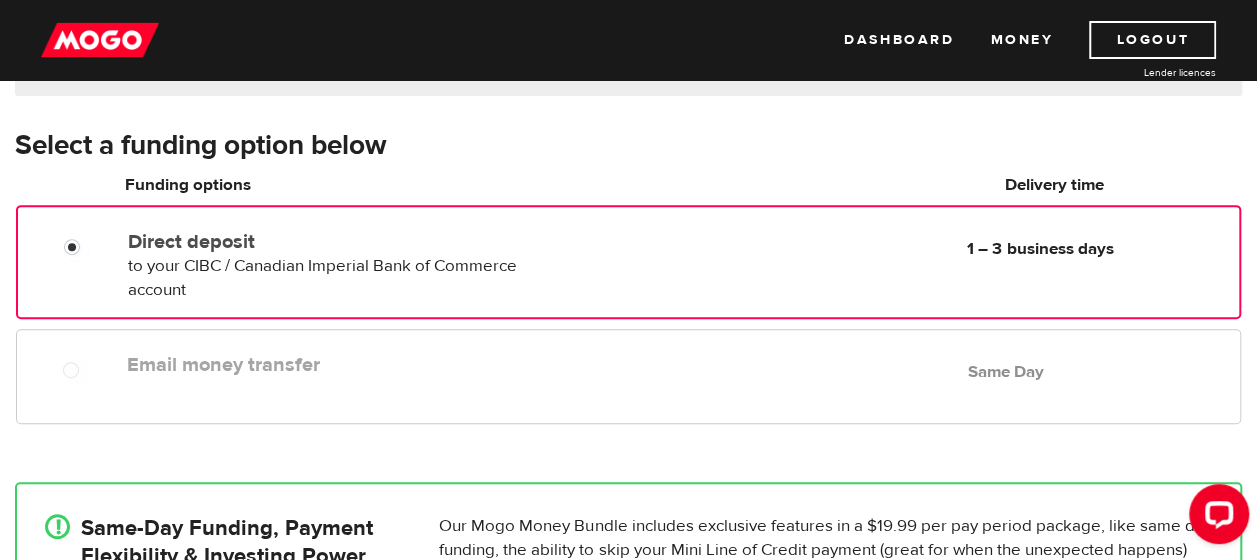 click on "Direct deposit to your CIBC / Canadian Imperial Bank of Commerce account Delivery in  1 – 3 business days 1 – 3 business days" at bounding box center [628, 262] 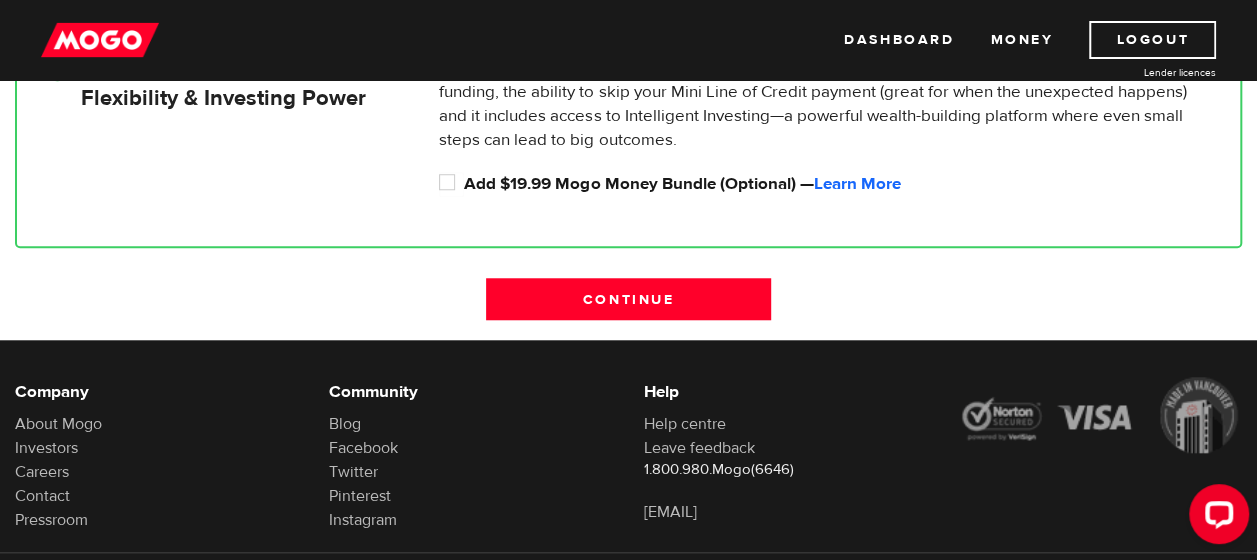 scroll, scrollTop: 800, scrollLeft: 0, axis: vertical 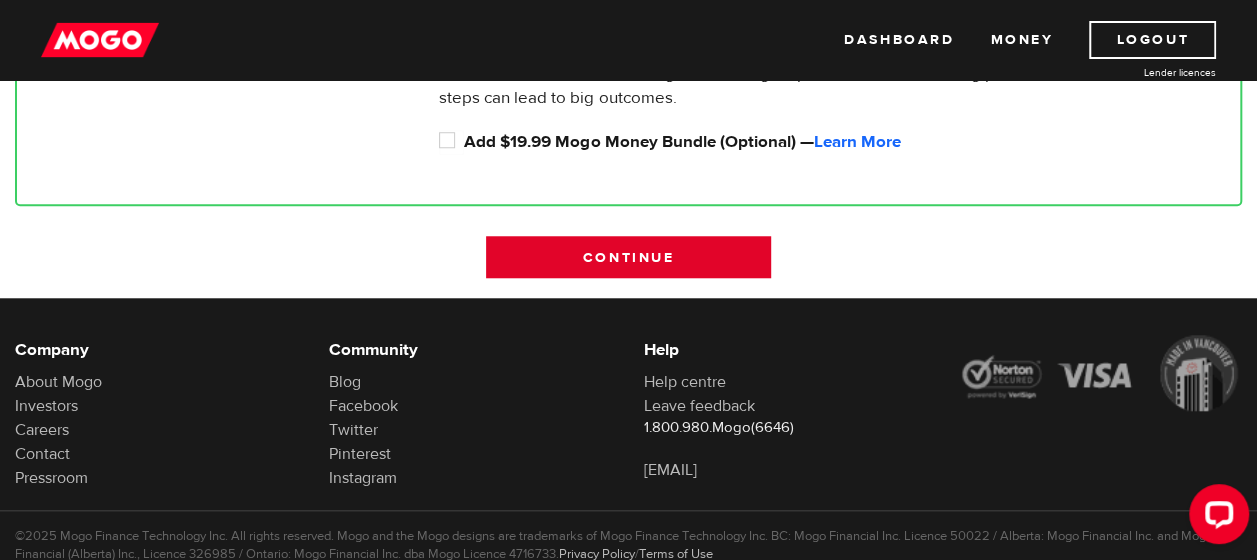 click on "Continue" at bounding box center (628, 257) 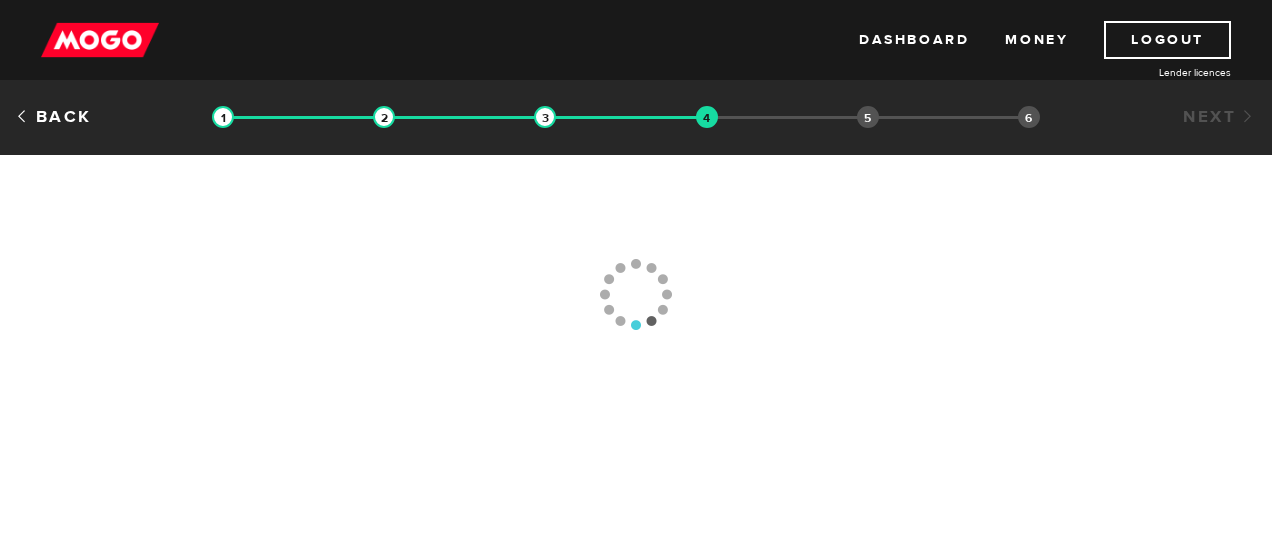 scroll, scrollTop: 0, scrollLeft: 0, axis: both 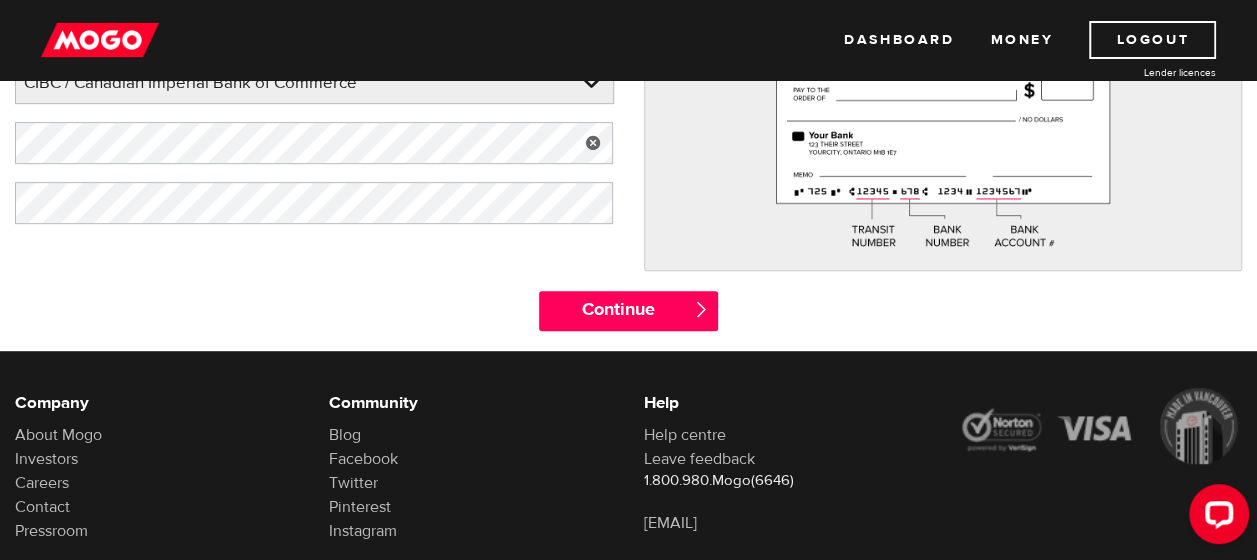 click on "Your connection is encrypted with 128-bit encryption using VeriSign Class 3 Extended Validation – bank level security. Please enter your bank CIBC / Canadian Imperial Bank of Commerce BMO / Bank of Montreal
CIBC / Canadian Imperial Bank of Commerce
CWB / Canadian Western Bank
HSBC Bank Canada
LBC / Banque Laurentienne Du Canada
NBC / National Bank of Canada
RBC / Royal Bank of Canada
Scotiabank / Bank of Nova Scotia
TD / TD Canada Trust
1st Choice Savings & Credit Union
Other
Abn Amro Bank Nv
Acadian Credit Union
Accelerate Financial
Accent Credit Union
Access Credit Union
Achieva Financial
Adjala Credit Union
Advance Savings Credit Union
Advantage Credit Union
Advantage Online - Central Credit Union
AGF Trust Company
Airline Financial Credit Union
Alberta Treasury Branches
Aldergrove Credit Union
All Trans Financial Servs. Credit Union
Alliance Caisses Pop. De L'Ontario
Alterna Savings and Credit Union
Amaranth Credit Union
Amex Bank of Canada" at bounding box center [628, 114] 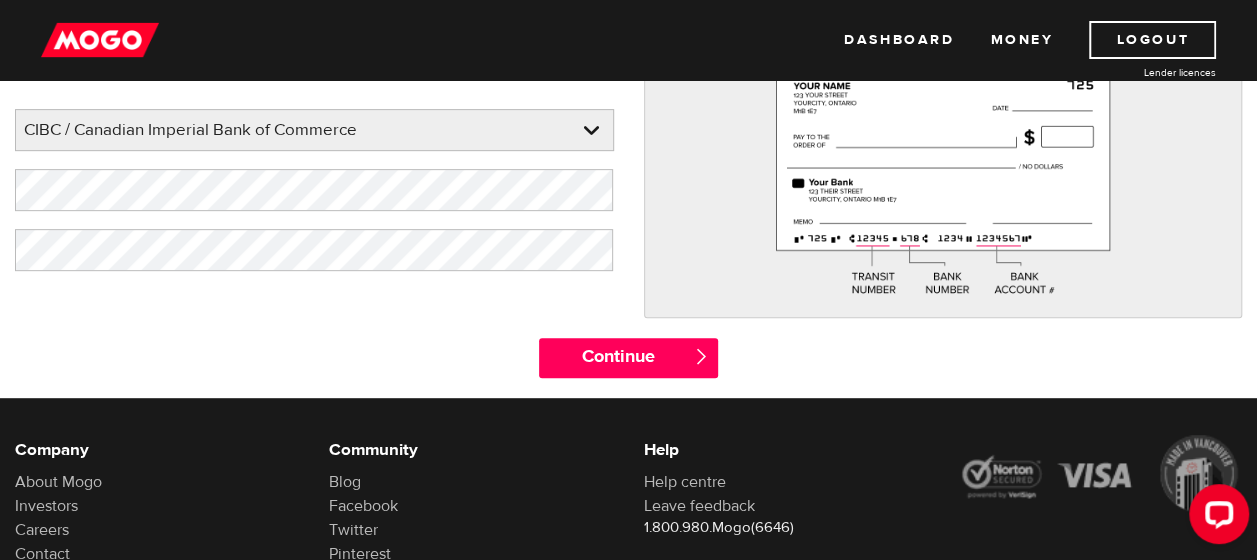 scroll, scrollTop: 400, scrollLeft: 0, axis: vertical 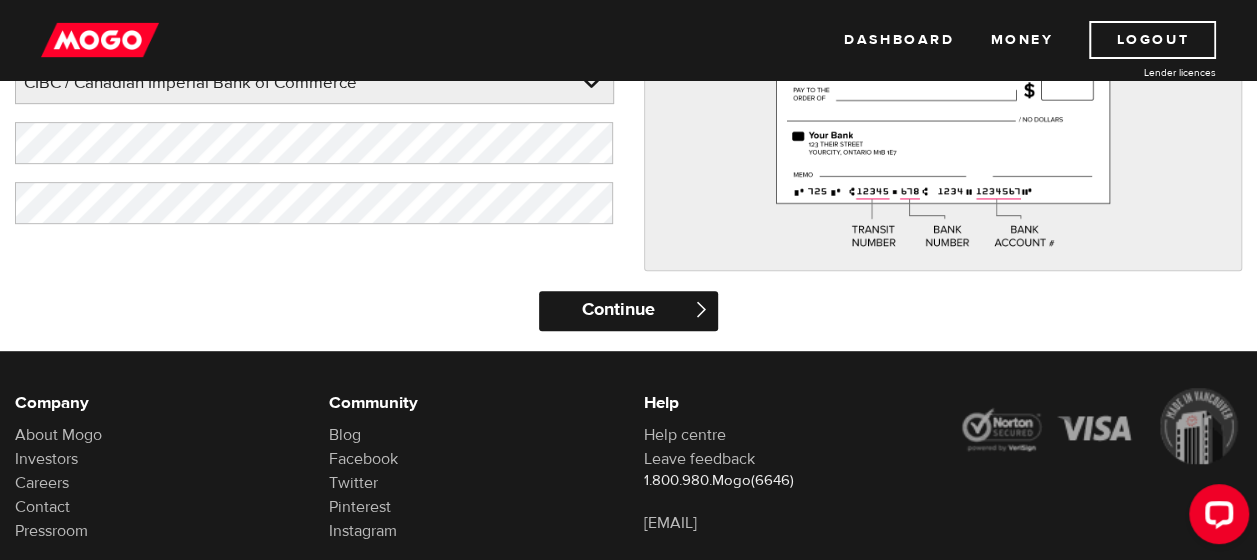 click on "Continue" at bounding box center [629, 311] 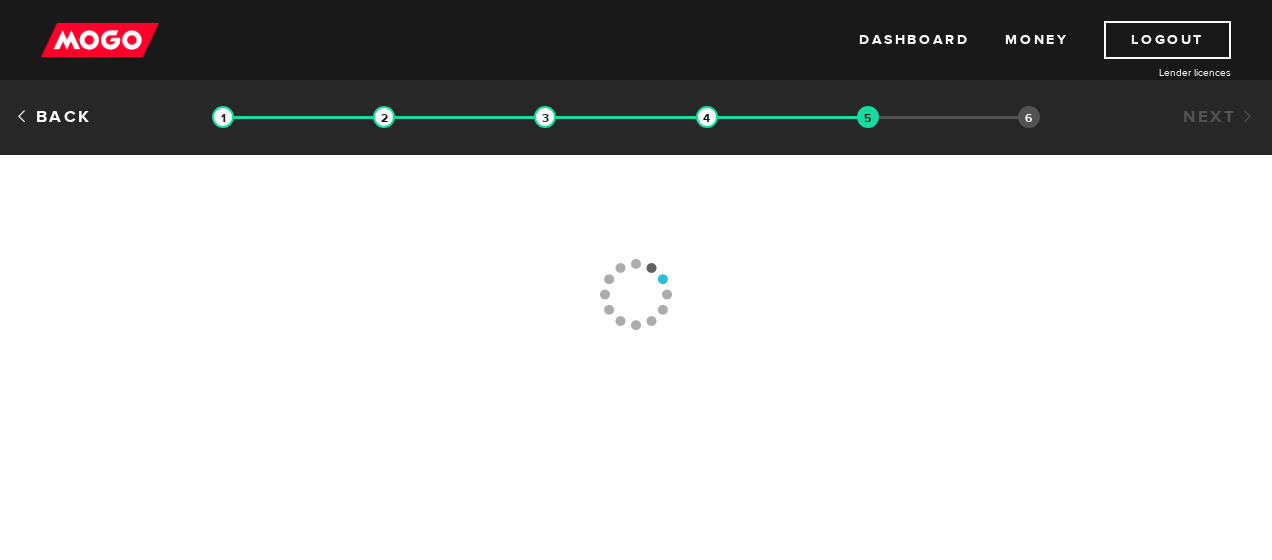 scroll, scrollTop: 0, scrollLeft: 0, axis: both 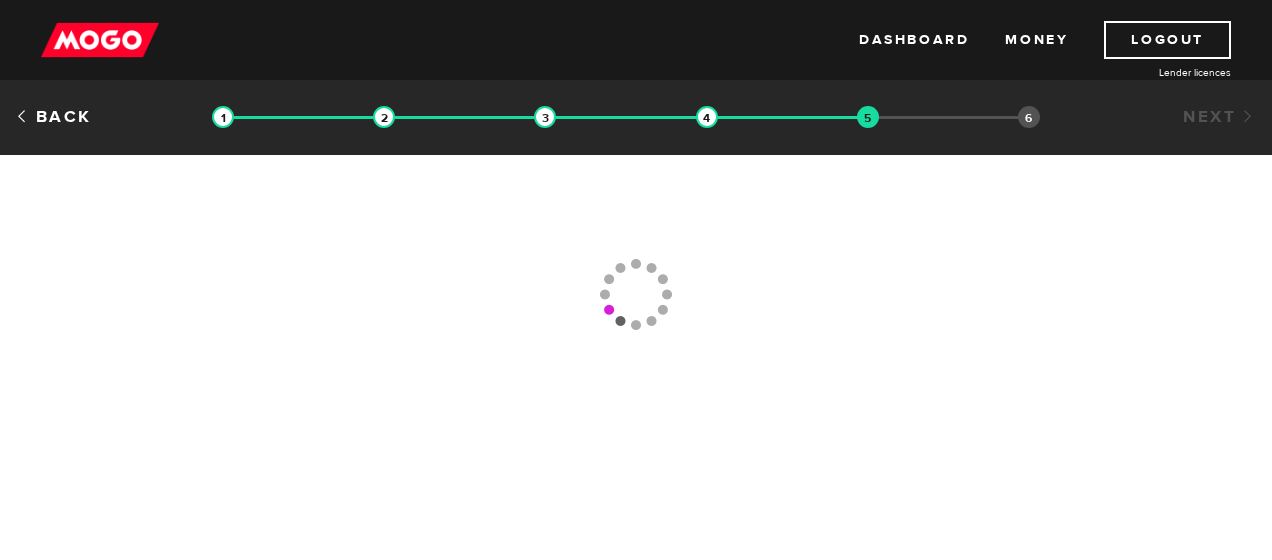 type 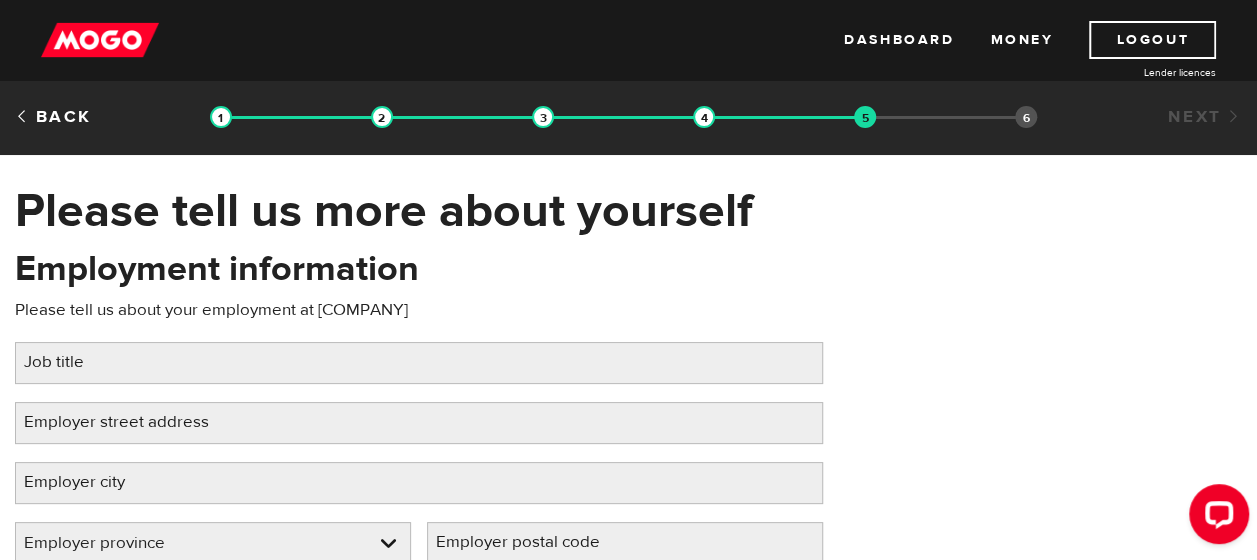 scroll, scrollTop: 0, scrollLeft: 0, axis: both 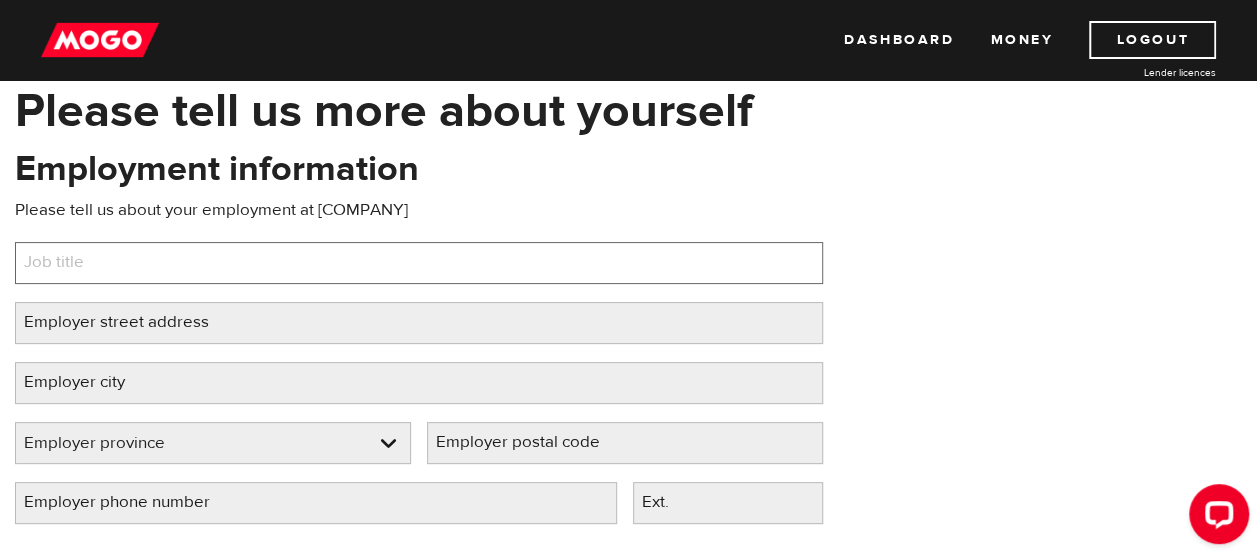 click on "Job title" at bounding box center [419, 263] 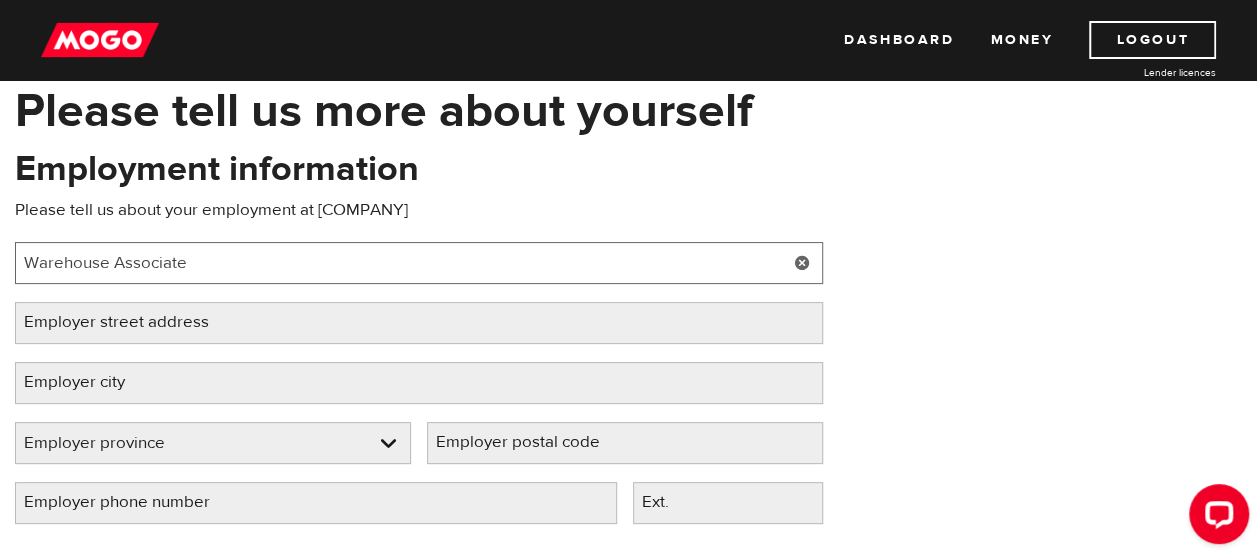 type on "Warehouse Associate" 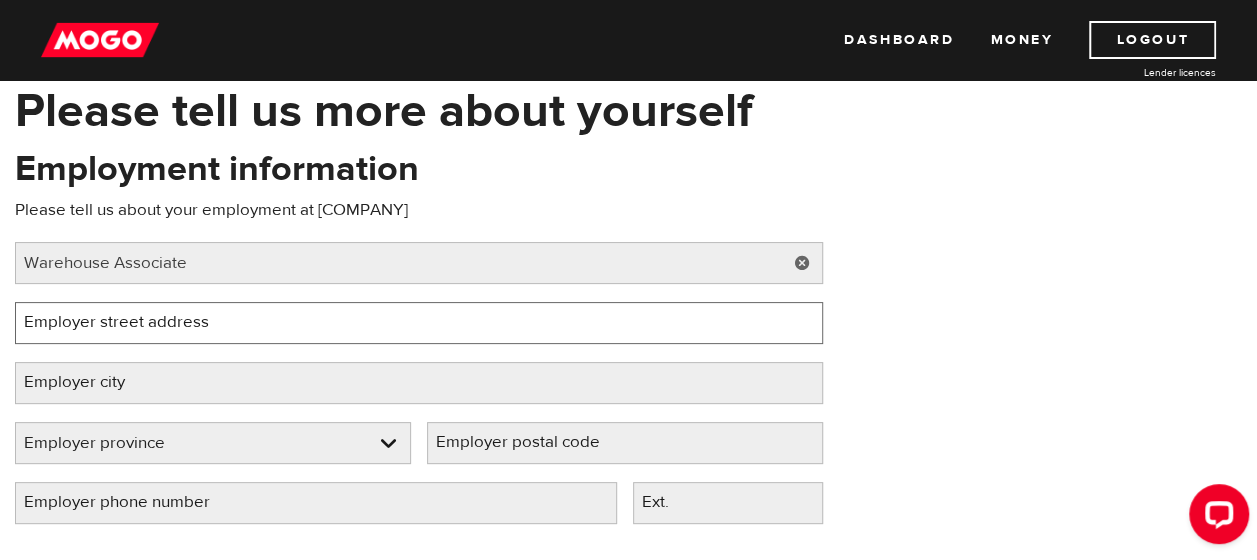 click on "Employer street address" at bounding box center [419, 323] 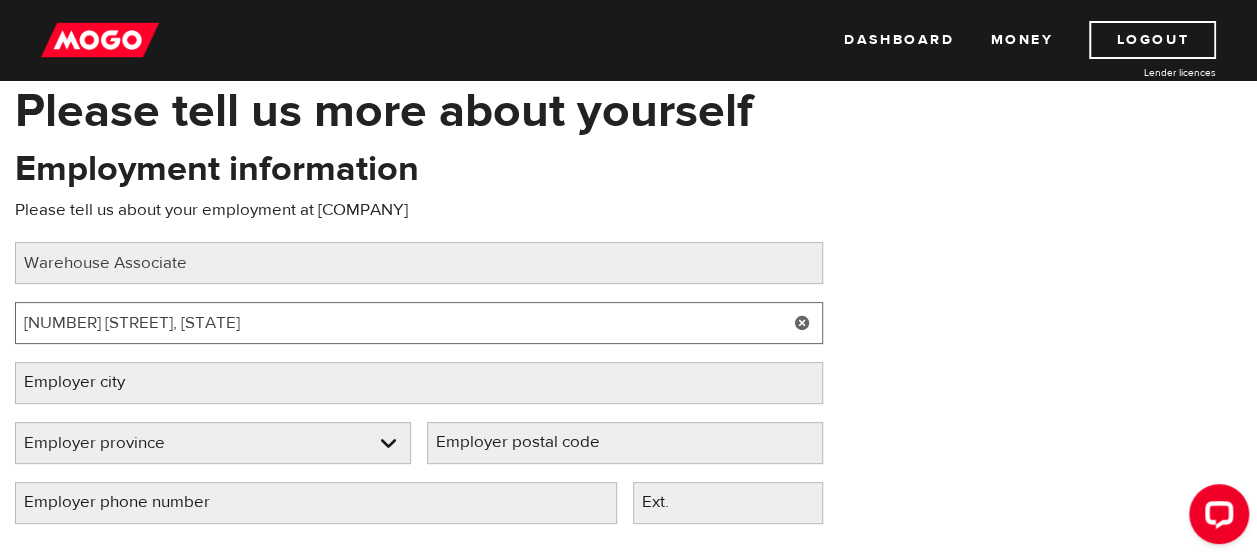 type on "[NUMBER] [STREET], [STATE]" 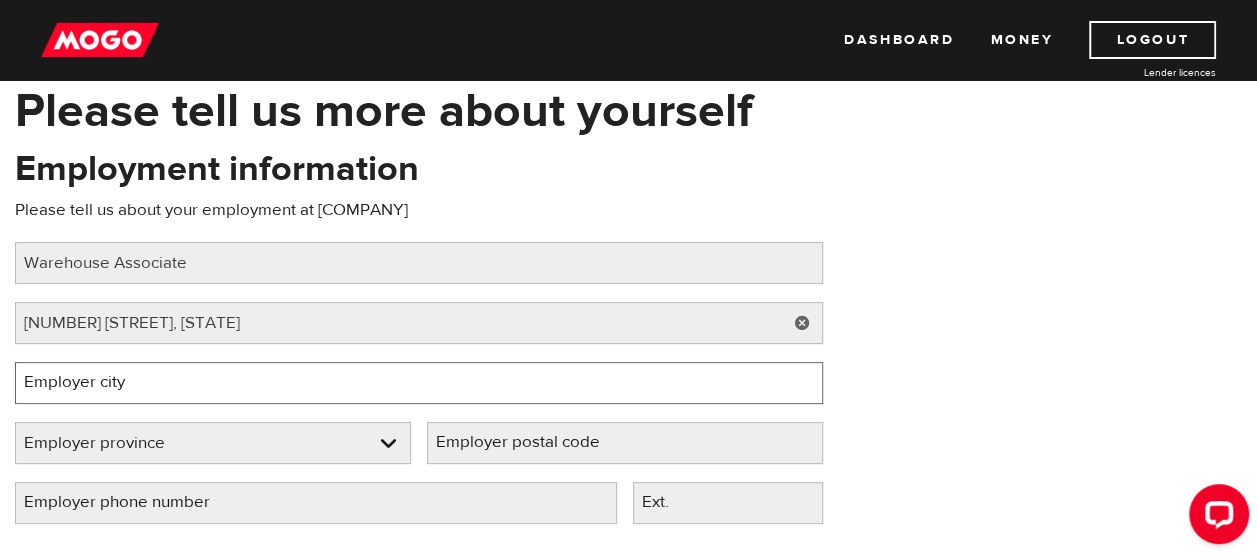 click on "Employer city" at bounding box center [419, 383] 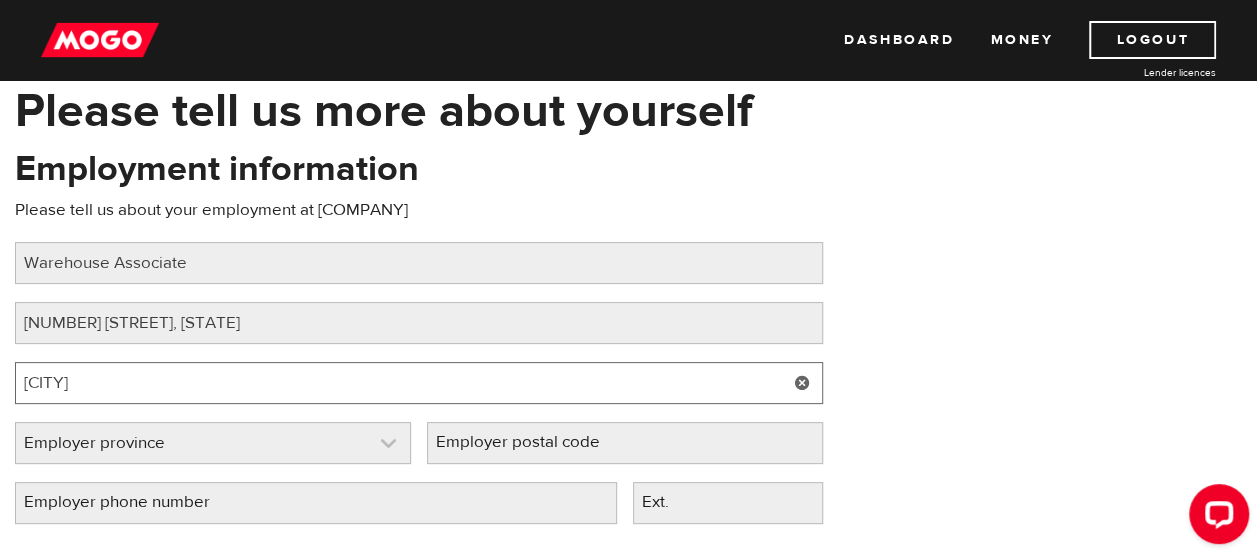 type on "[CITY]" 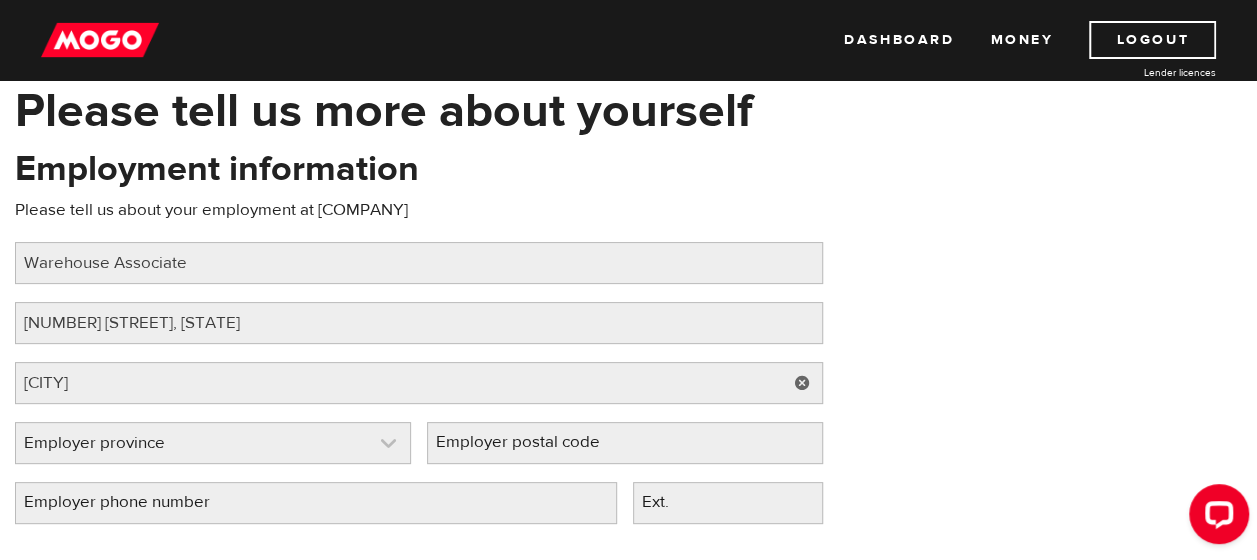 click at bounding box center [213, 443] 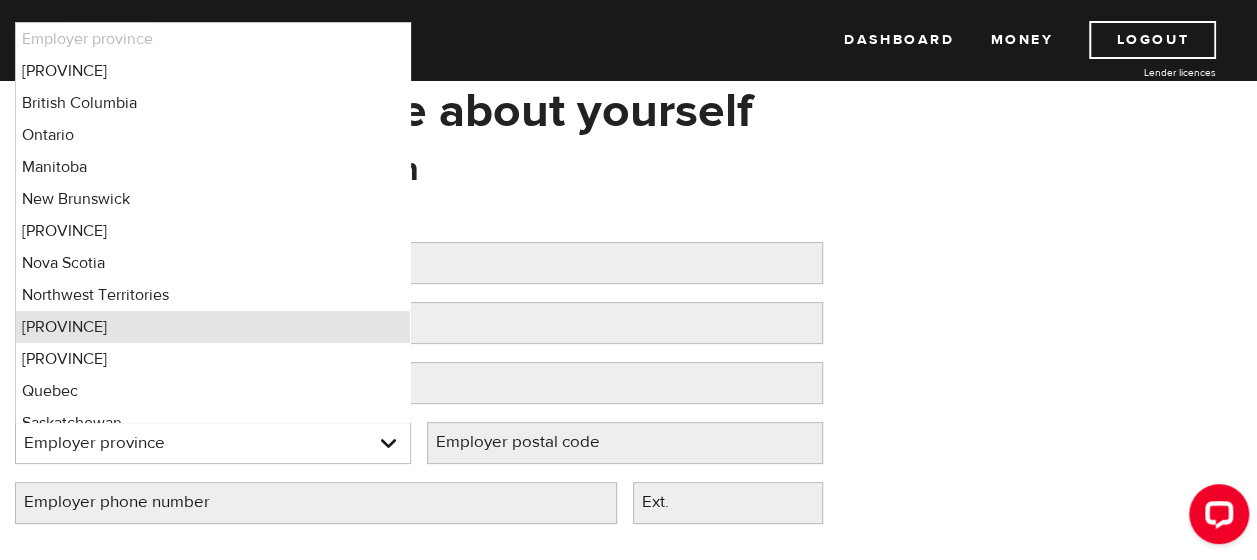 scroll, scrollTop: 16, scrollLeft: 0, axis: vertical 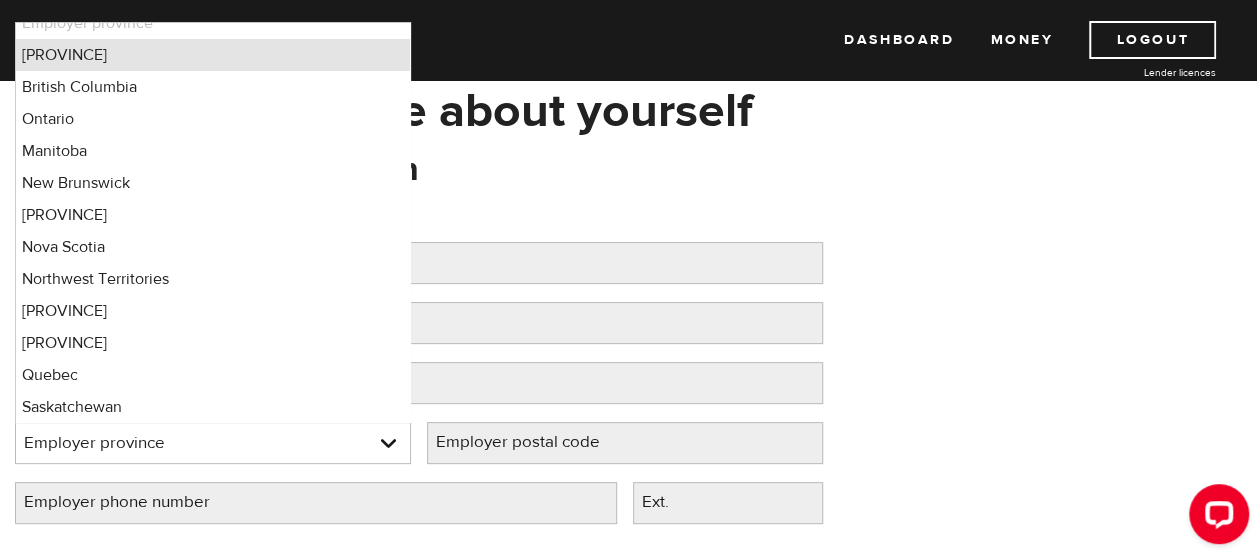 click on "[PROVINCE]" at bounding box center [213, 55] 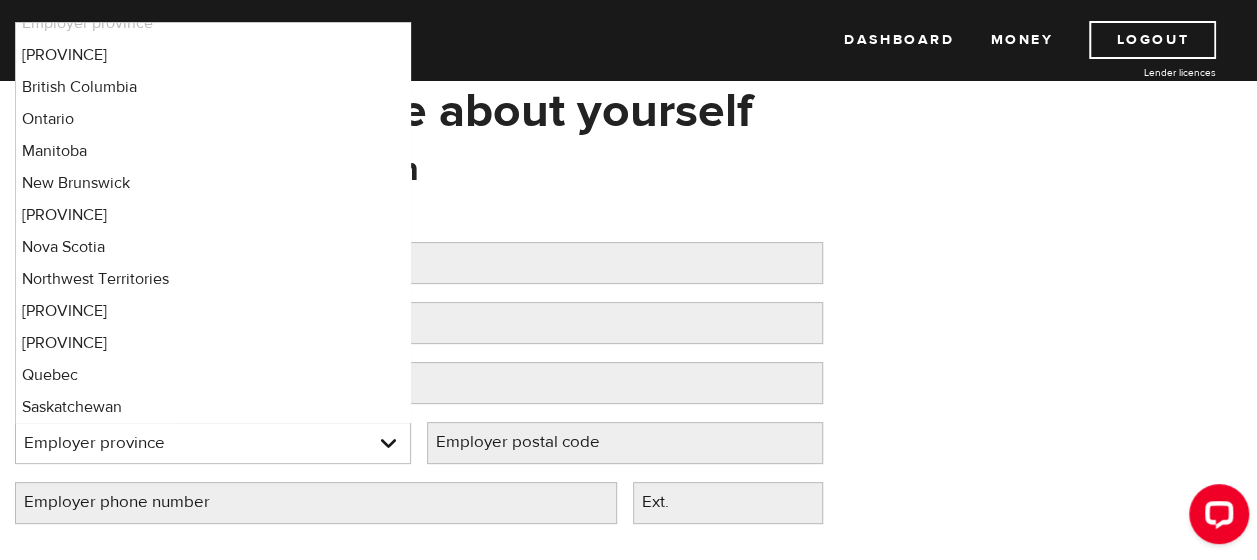 select on "AB" 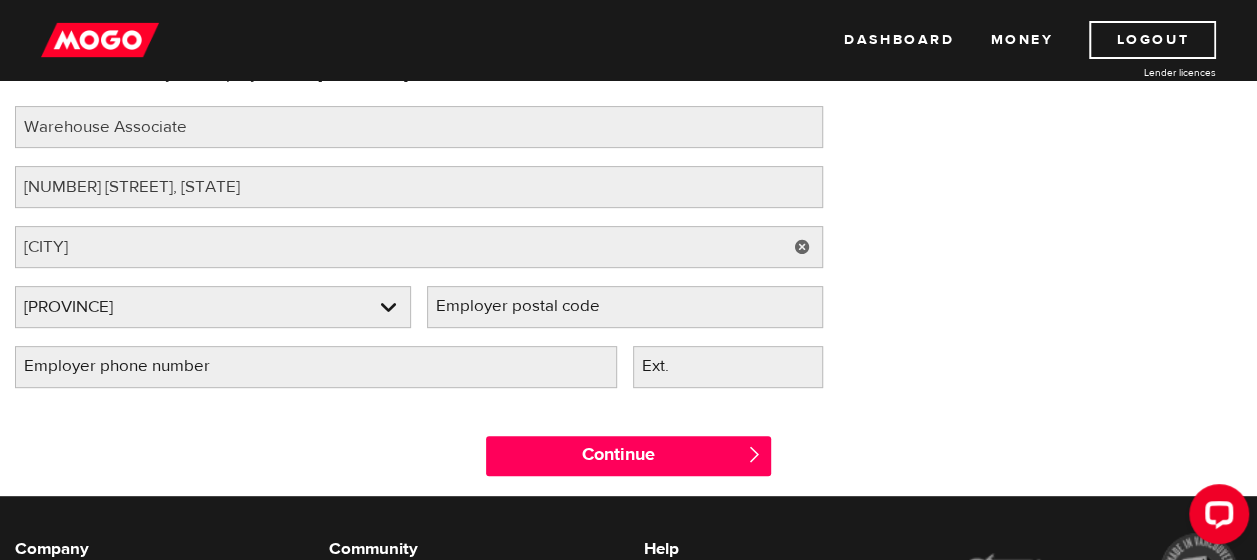 scroll, scrollTop: 300, scrollLeft: 0, axis: vertical 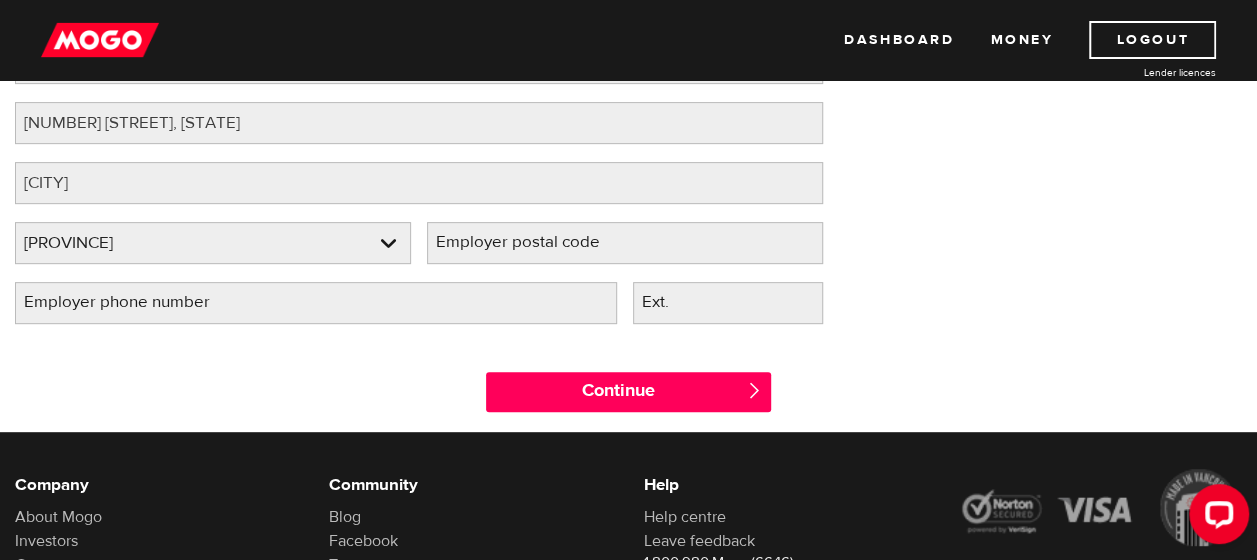click on "Employer postal code" at bounding box center (534, 242) 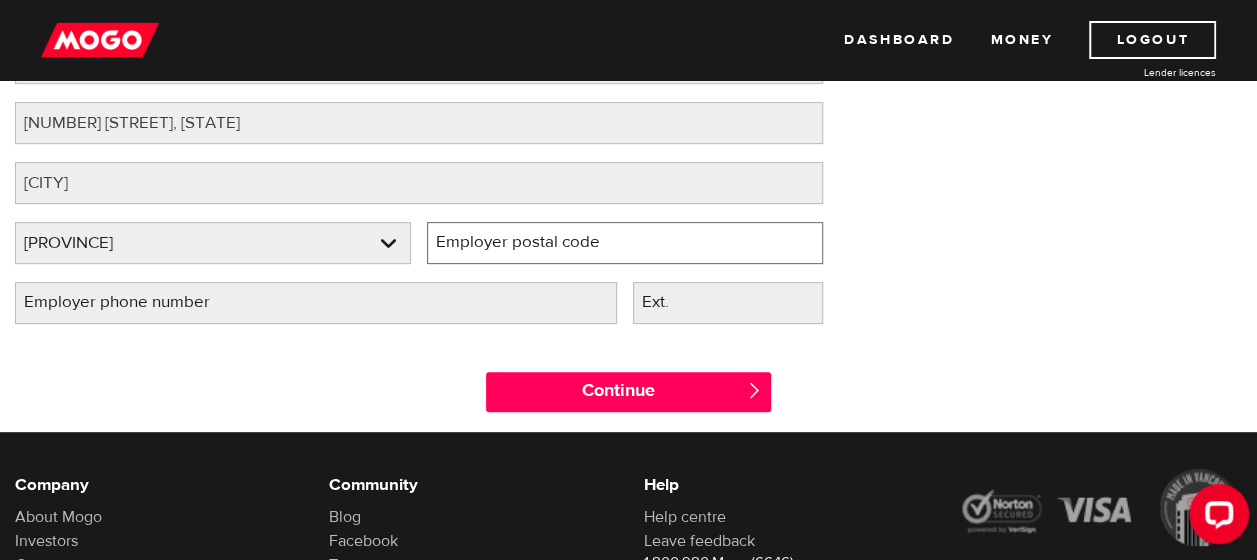 click on "Employer postal code" at bounding box center (625, 243) 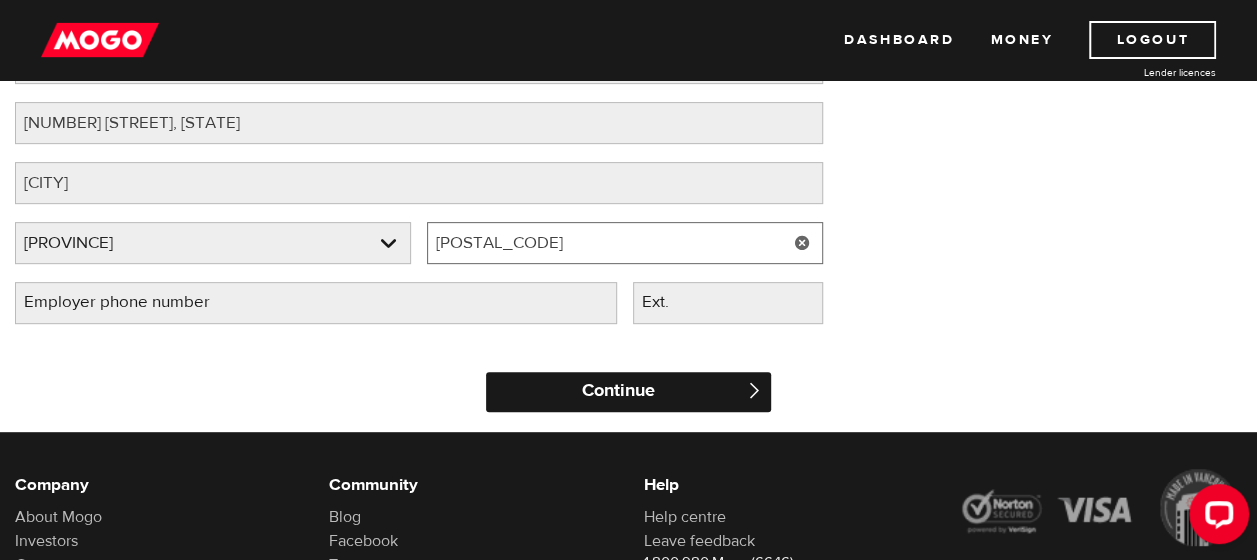 type on "[POSTAL_CODE]" 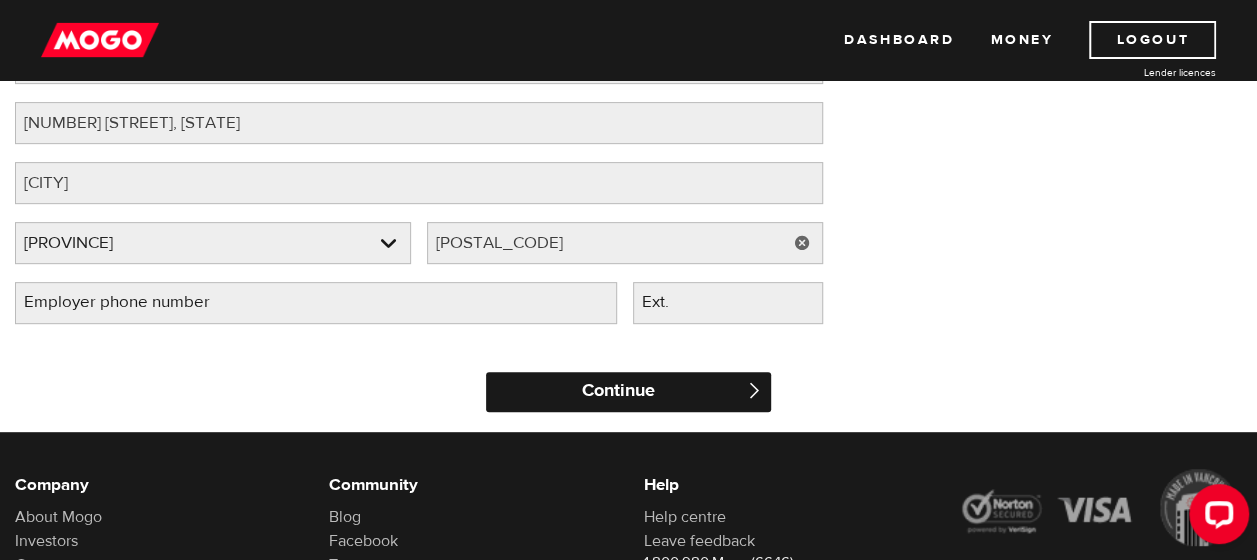 click on "Continue" at bounding box center [628, 392] 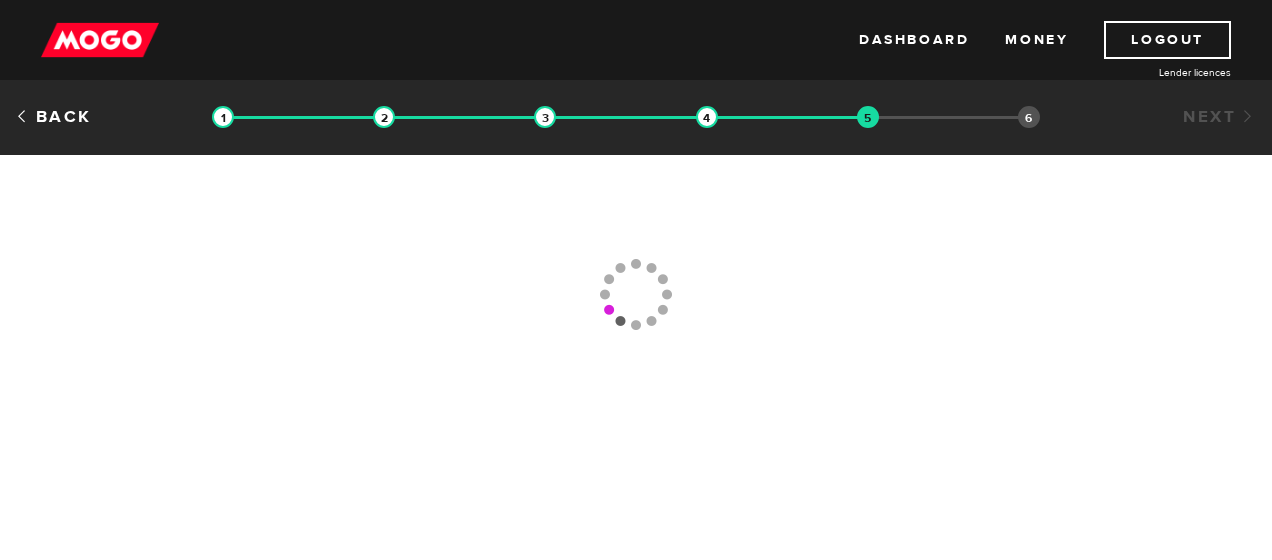 scroll, scrollTop: 0, scrollLeft: 0, axis: both 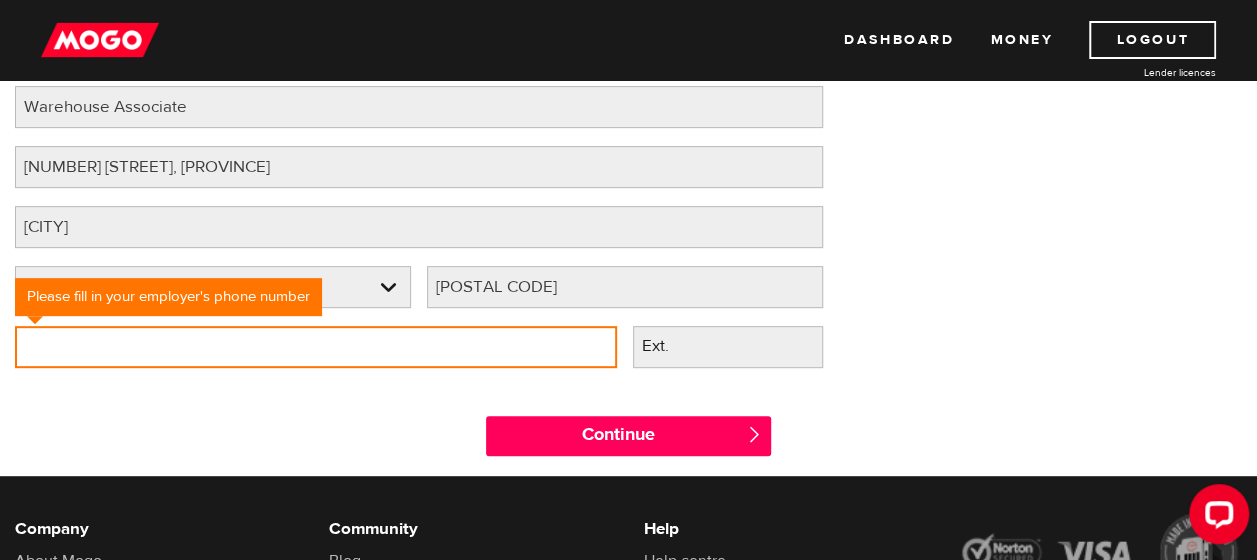click on "Employer phone number" at bounding box center (316, 347) 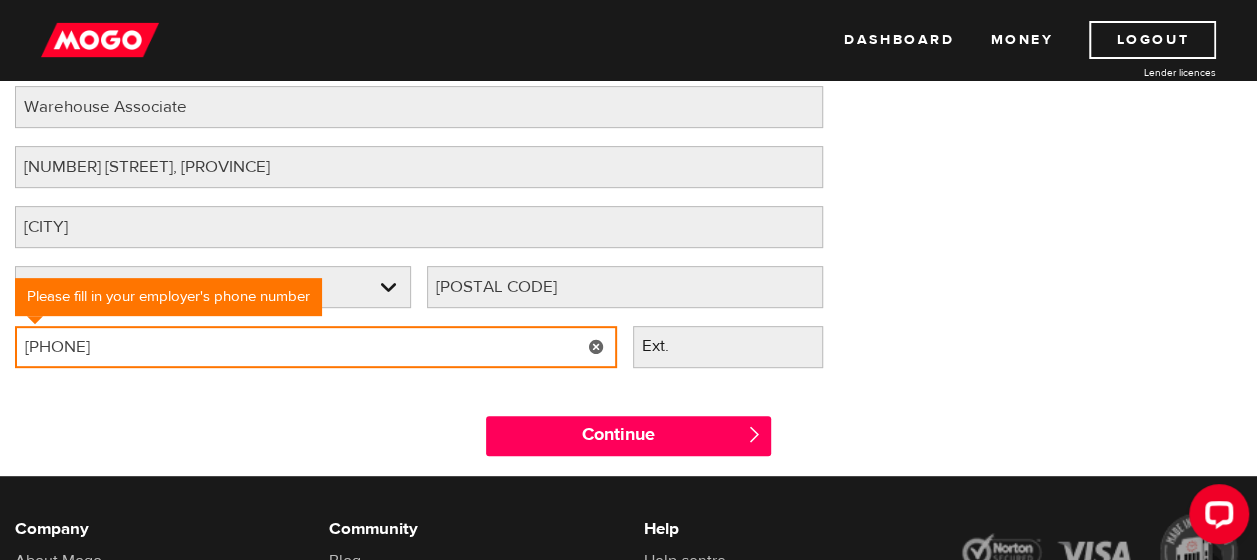 type on "[PHONE]" 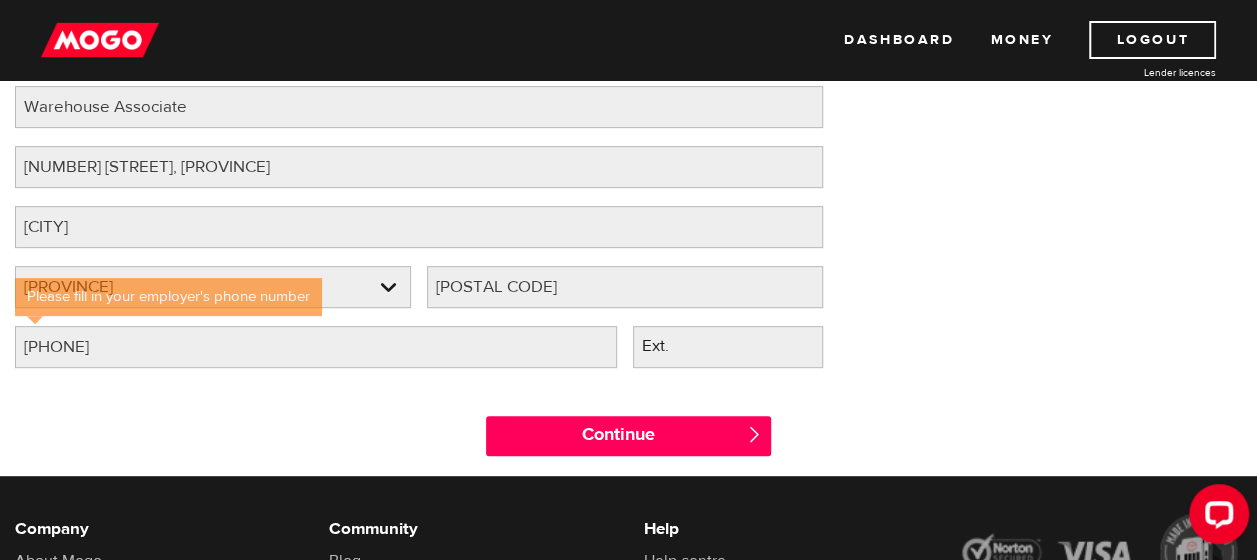 click on "Continue " at bounding box center (628, 431) 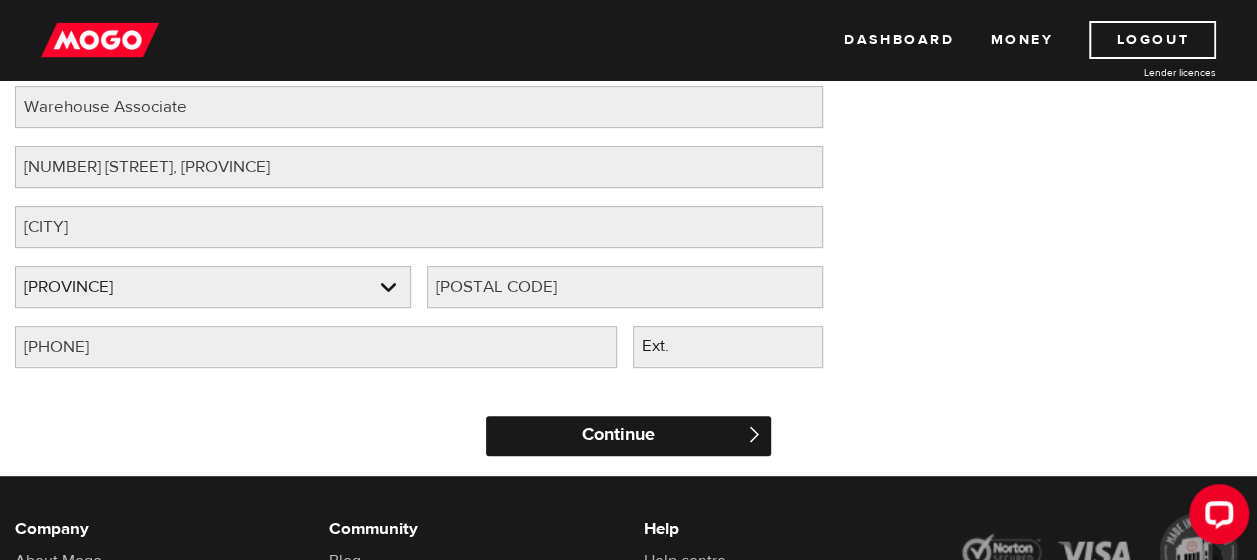click on "Continue" at bounding box center [628, 436] 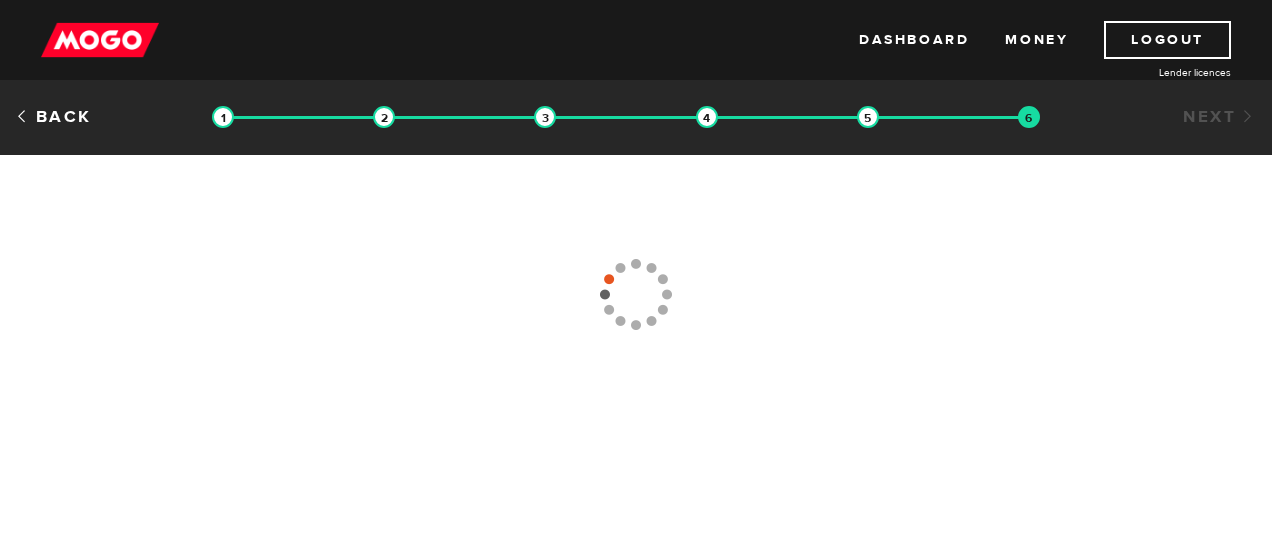 scroll, scrollTop: 0, scrollLeft: 0, axis: both 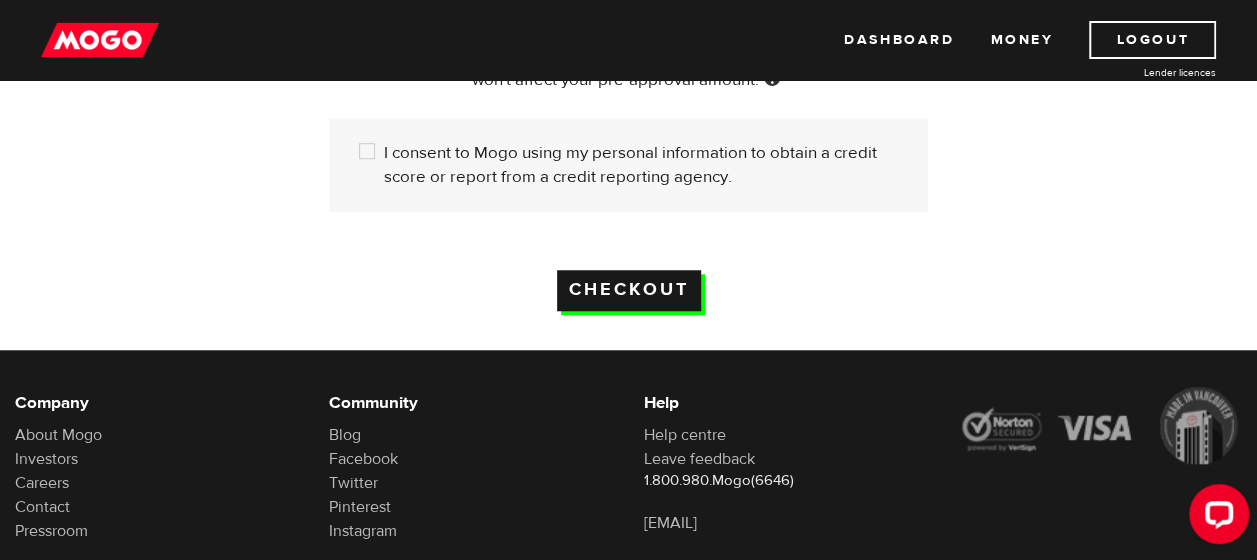 click on "Checkout" at bounding box center [629, 290] 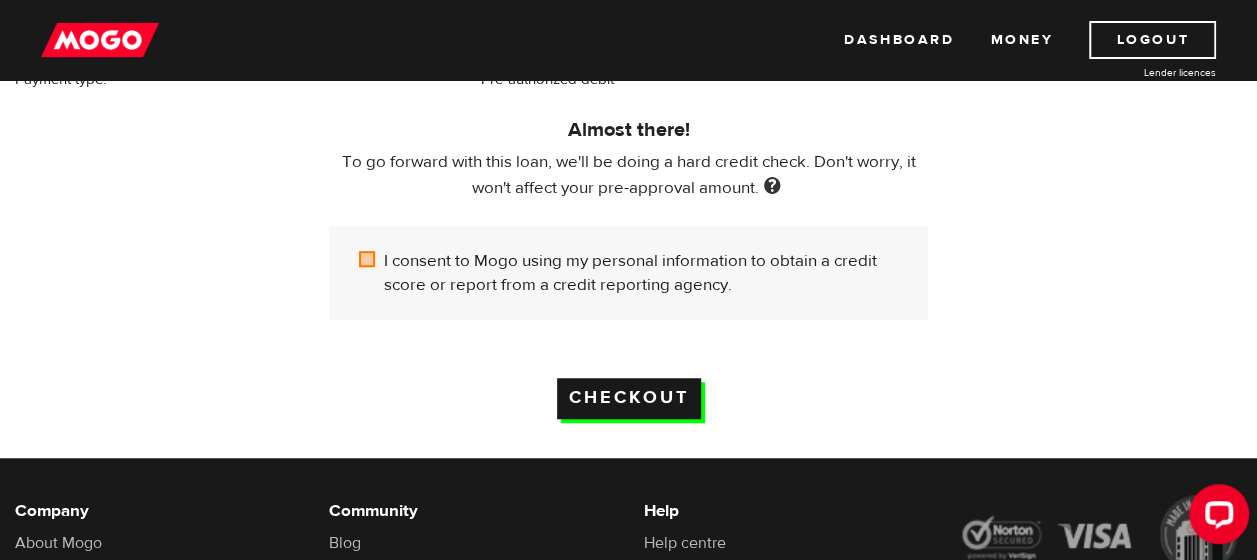 scroll, scrollTop: 566, scrollLeft: 0, axis: vertical 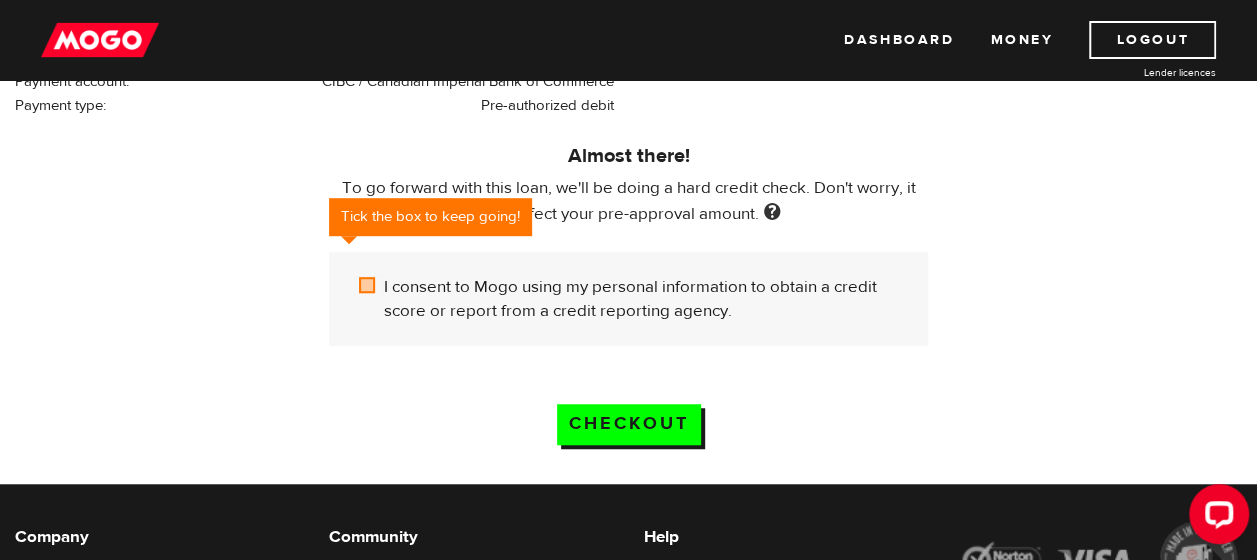 click on "I consent to Mogo using my personal information to obtain a credit score or report from a credit reporting agency." at bounding box center [371, 287] 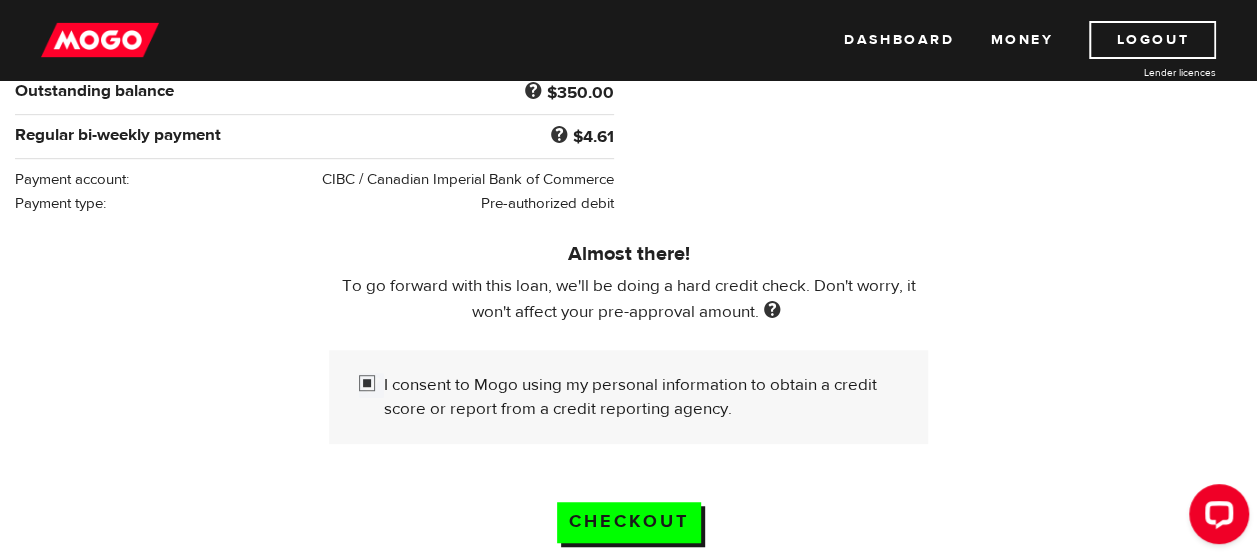 scroll, scrollTop: 566, scrollLeft: 0, axis: vertical 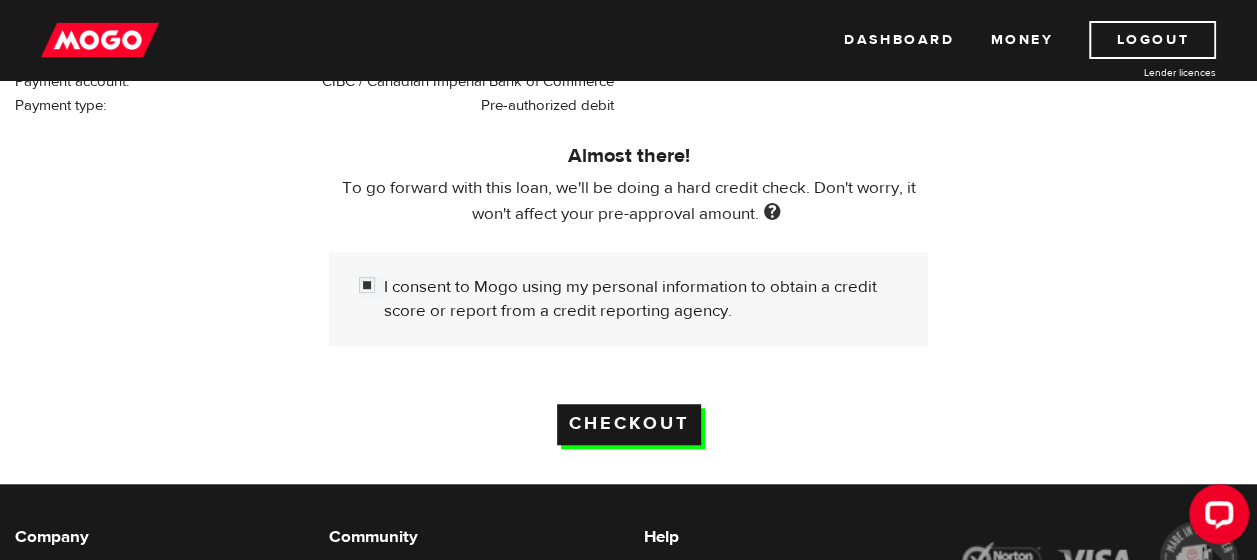 click on "Checkout" at bounding box center [629, 424] 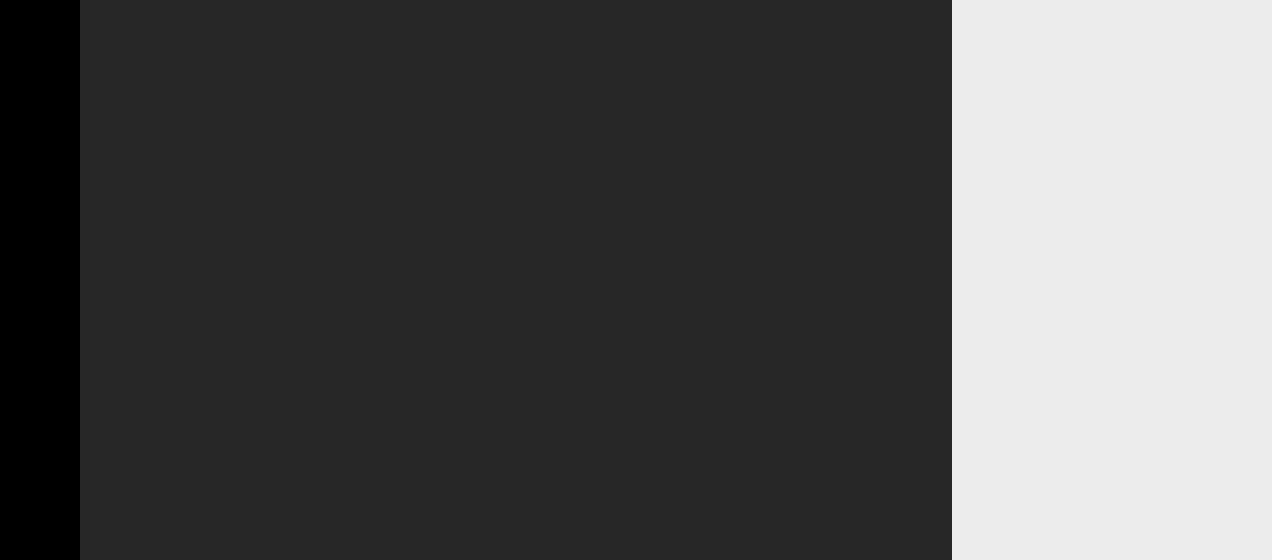 scroll, scrollTop: 0, scrollLeft: 0, axis: both 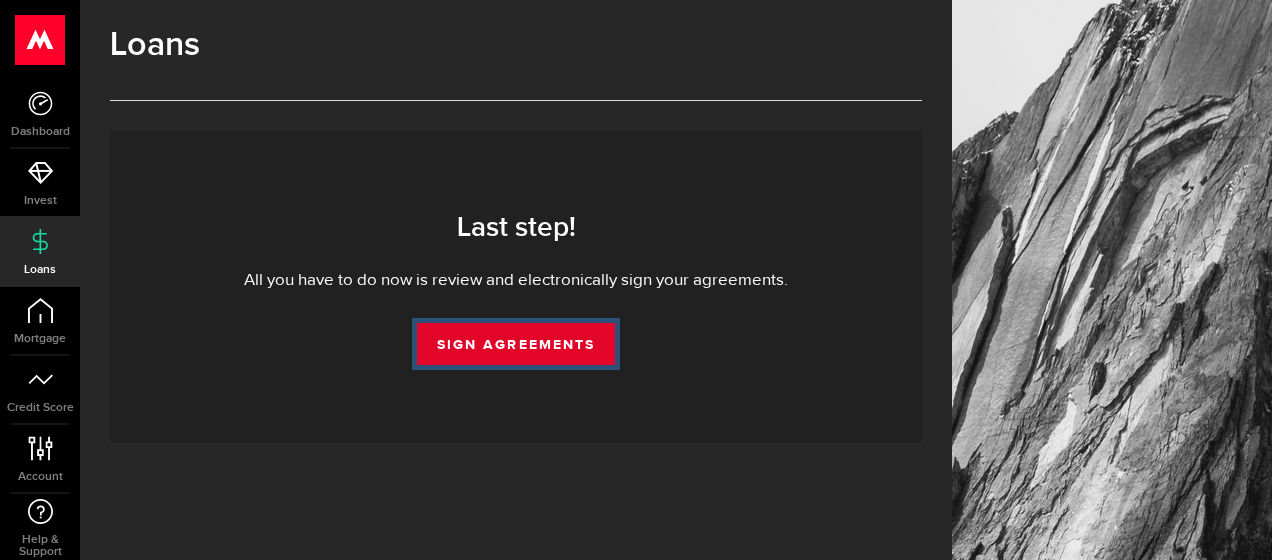 click on "Sign Agreements" at bounding box center (516, 344) 